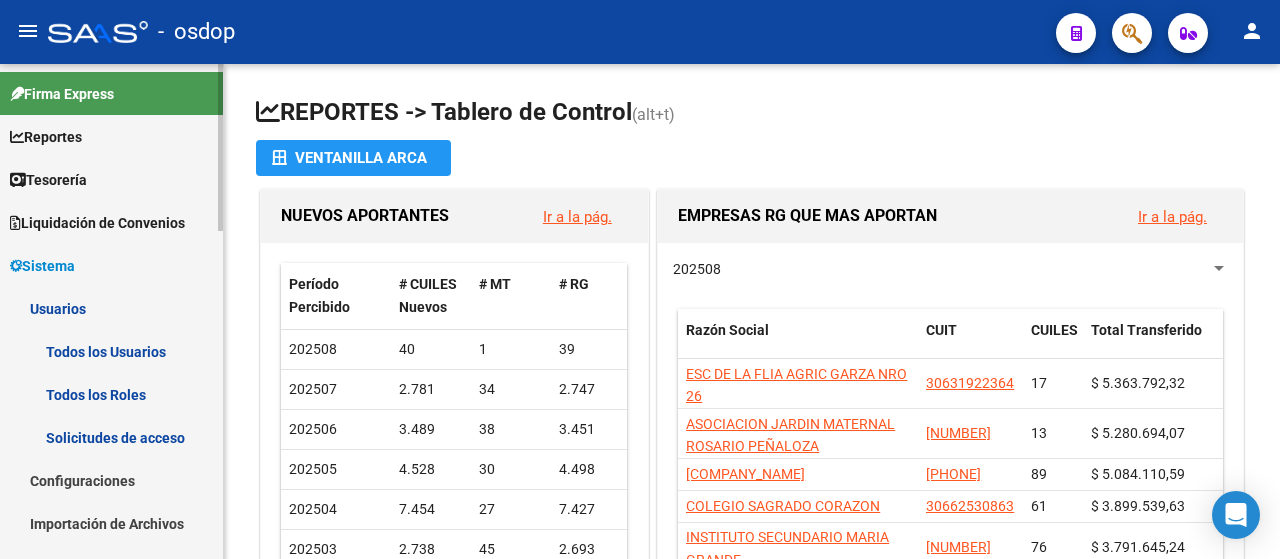 scroll, scrollTop: 0, scrollLeft: 0, axis: both 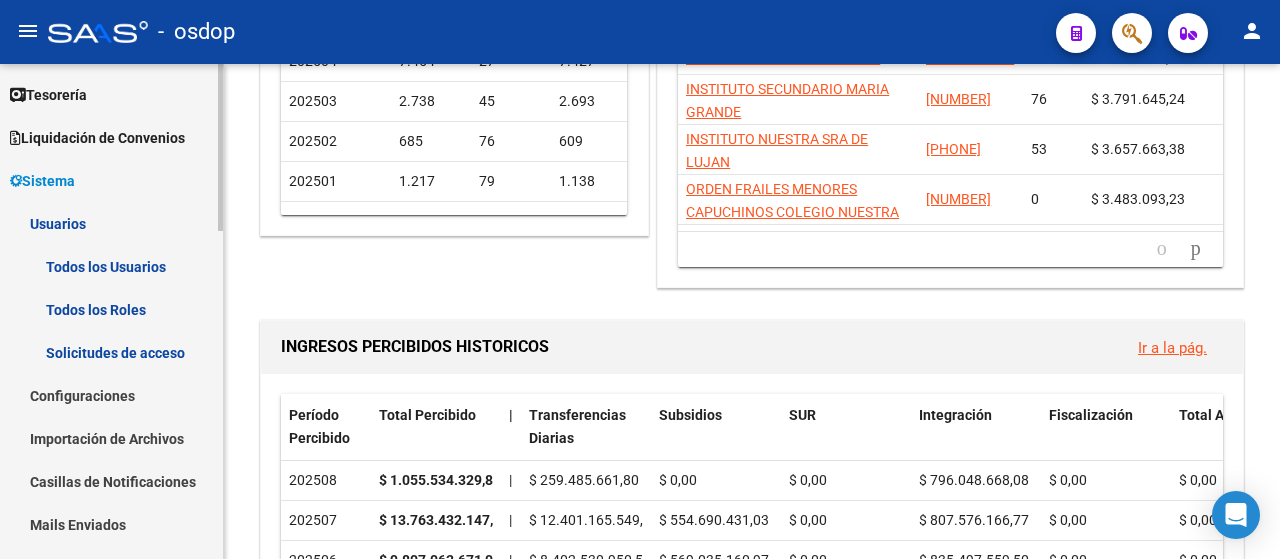 click on "Todos los Usuarios" at bounding box center [111, 266] 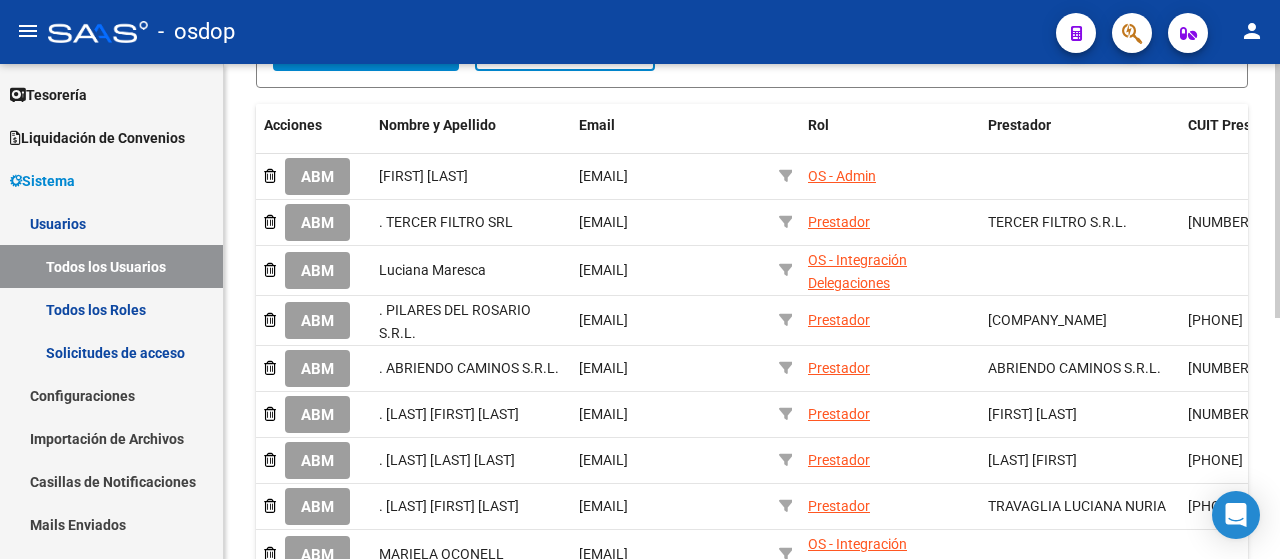 scroll, scrollTop: 261, scrollLeft: 0, axis: vertical 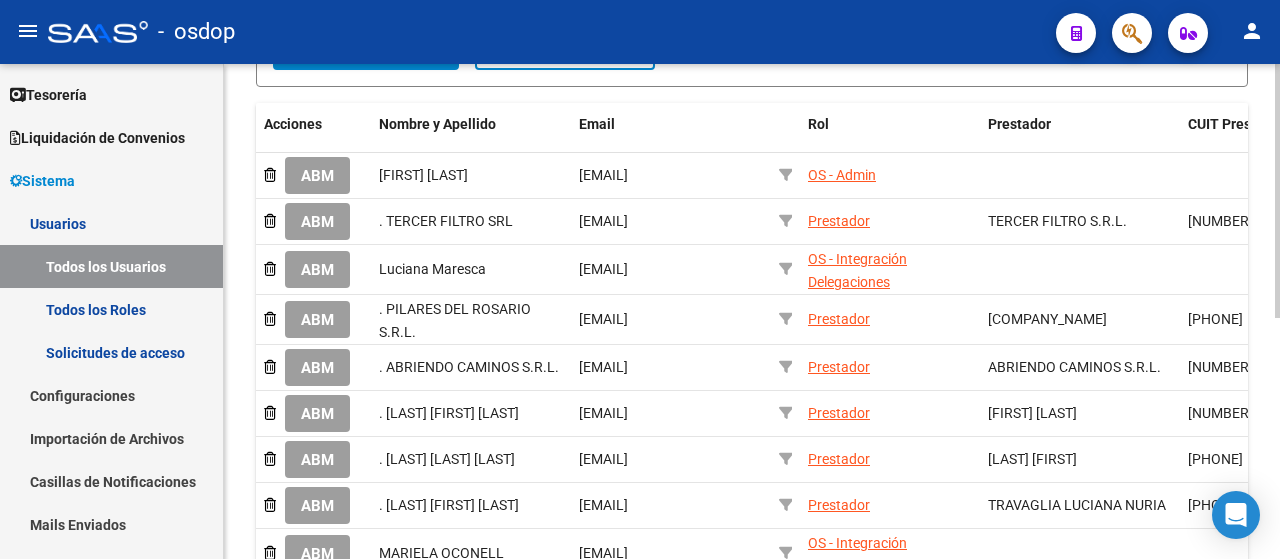 click 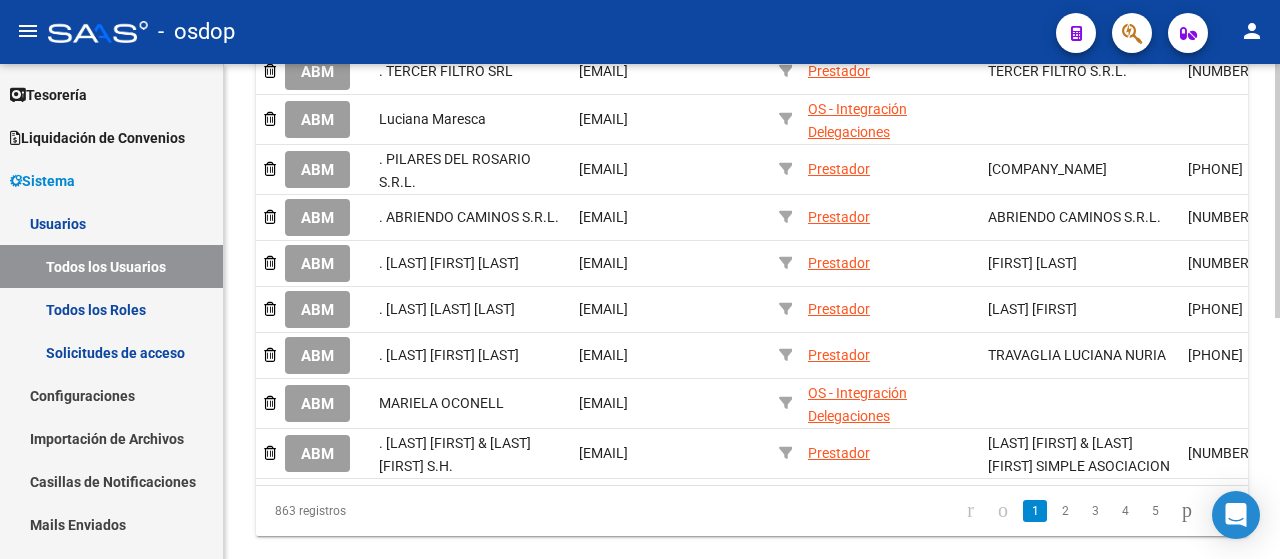 scroll, scrollTop: 412, scrollLeft: 0, axis: vertical 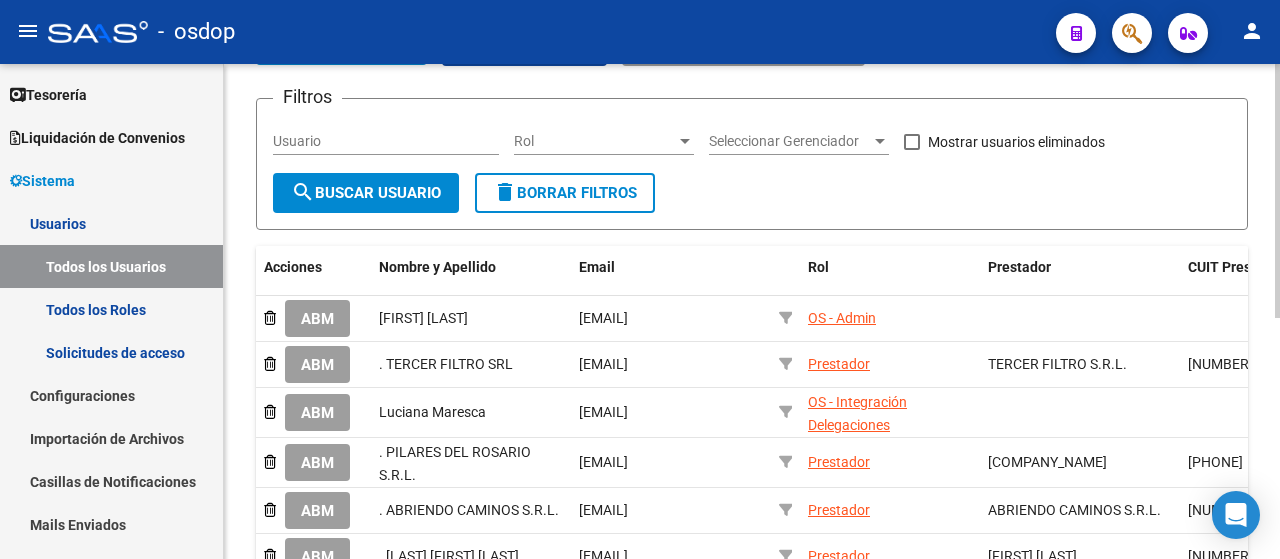 click 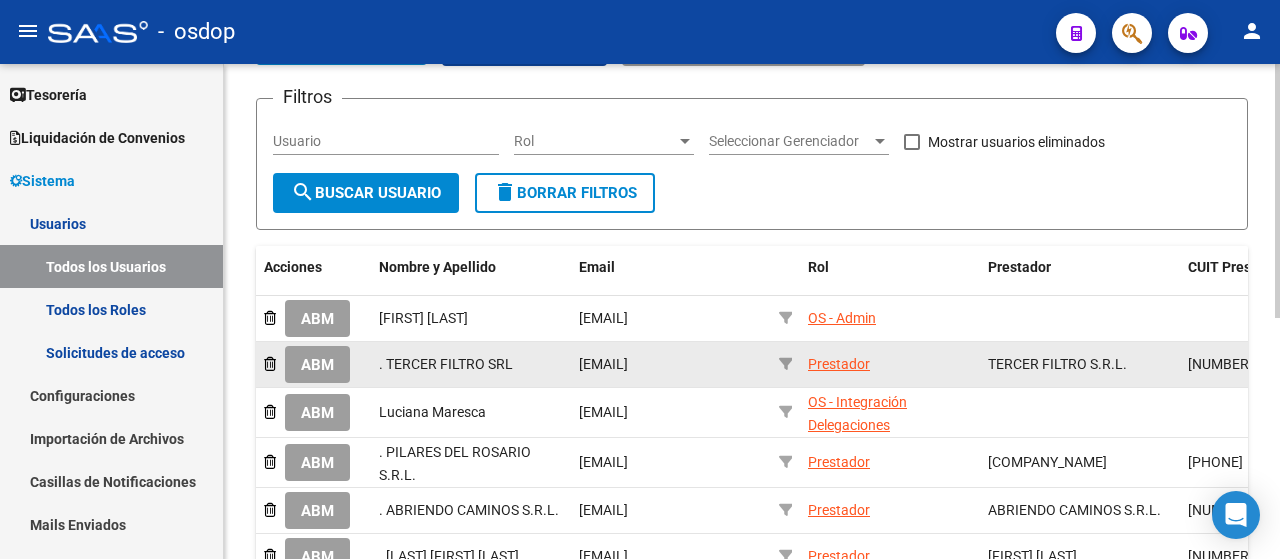 scroll, scrollTop: 139, scrollLeft: 0, axis: vertical 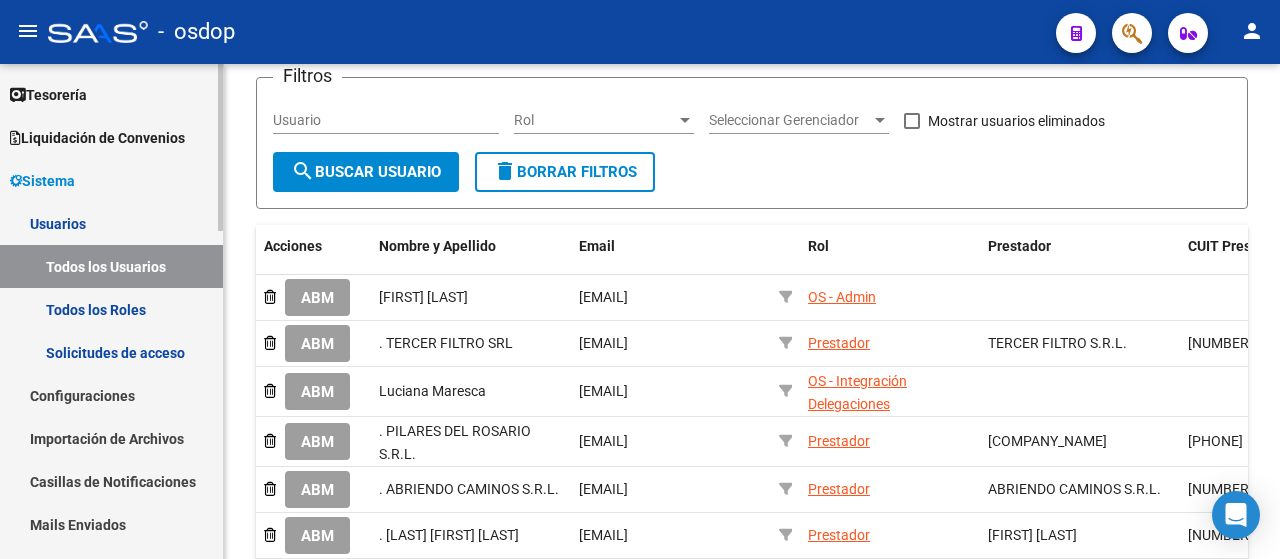 click on "Solicitudes de acceso" at bounding box center [111, 352] 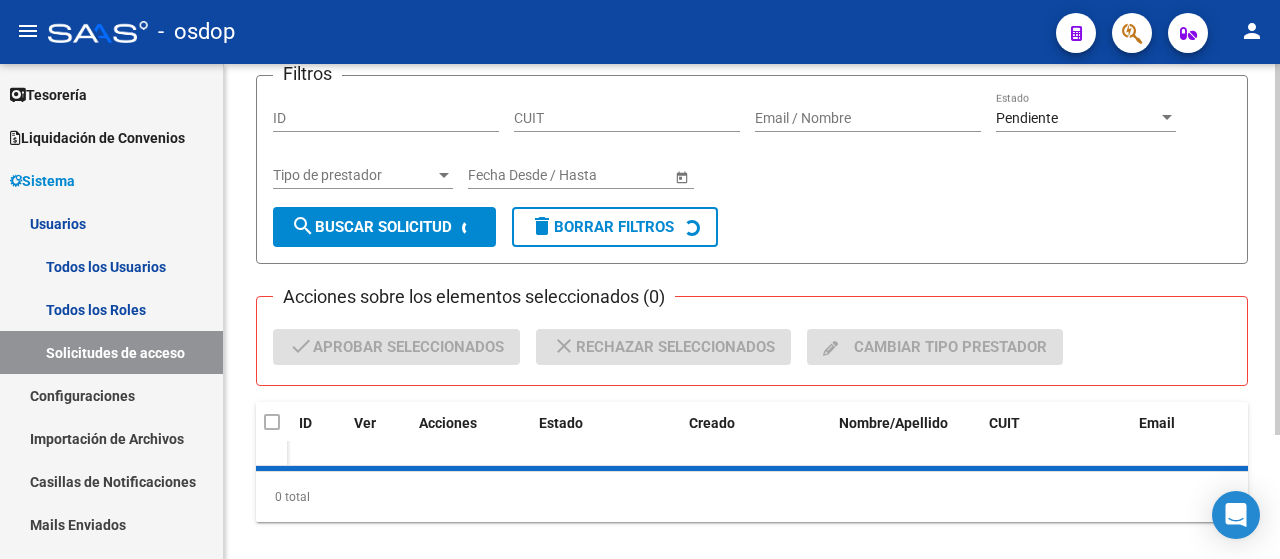 scroll, scrollTop: 142, scrollLeft: 0, axis: vertical 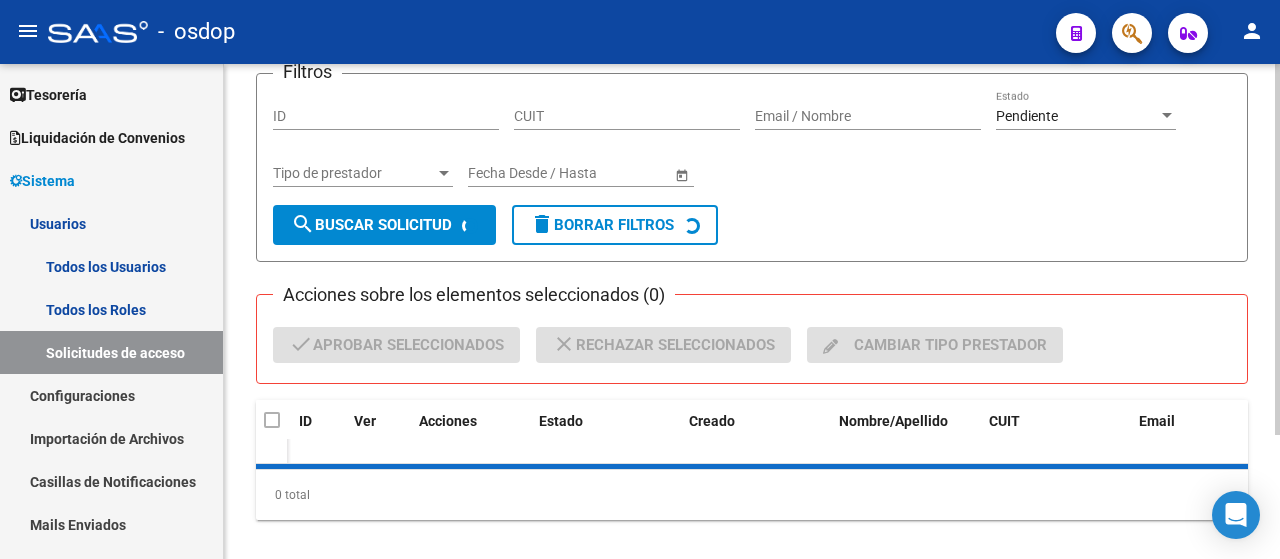 click on "SISTEMA -> USUARIOS -> Solicitudes de acceso cloud_download  Exportar CSV  Filtros ID CUIT Email / Nombre Pendiente Estado Tipo de prestador Tipo de prestador Start date – End date Fecha Desde / Hasta search  Buscar solicitud  delete  Borrar Filtros   Acciones sobre los elementos seleccionados (0)  check  Aprobar seleccionados  close  Rechazar seleccionados   Cambiar tipo prestador    ID Ver Acciones Estado Creado [FIRST] [LAST] [NUMBER] Email Telefono Tipo prestador Motivo rechazo Información adicional  0 total   1" 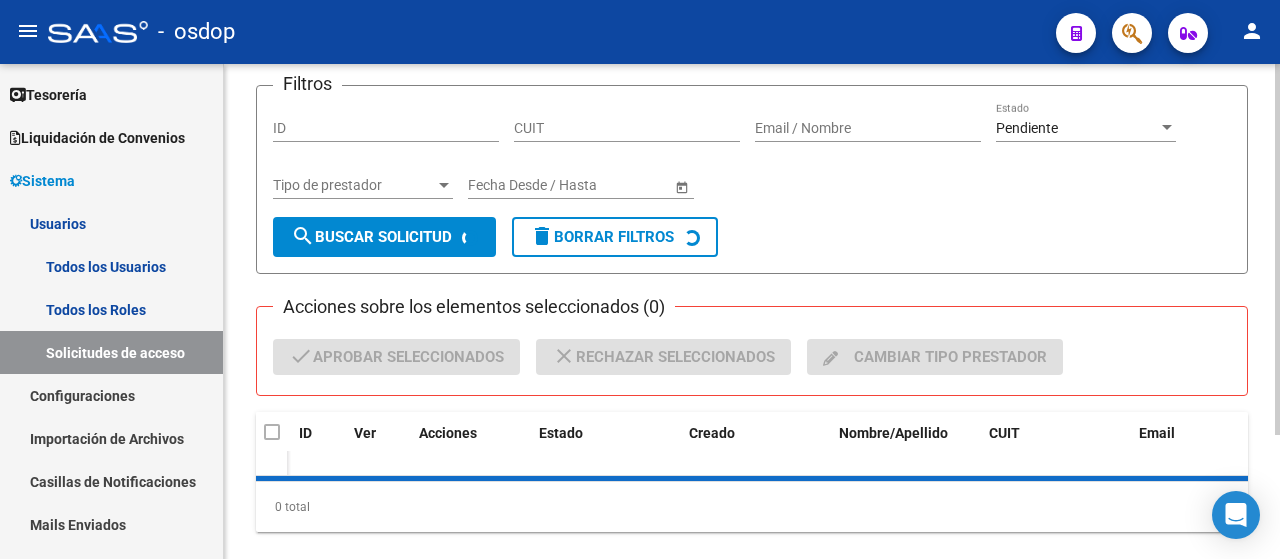 scroll, scrollTop: 164, scrollLeft: 0, axis: vertical 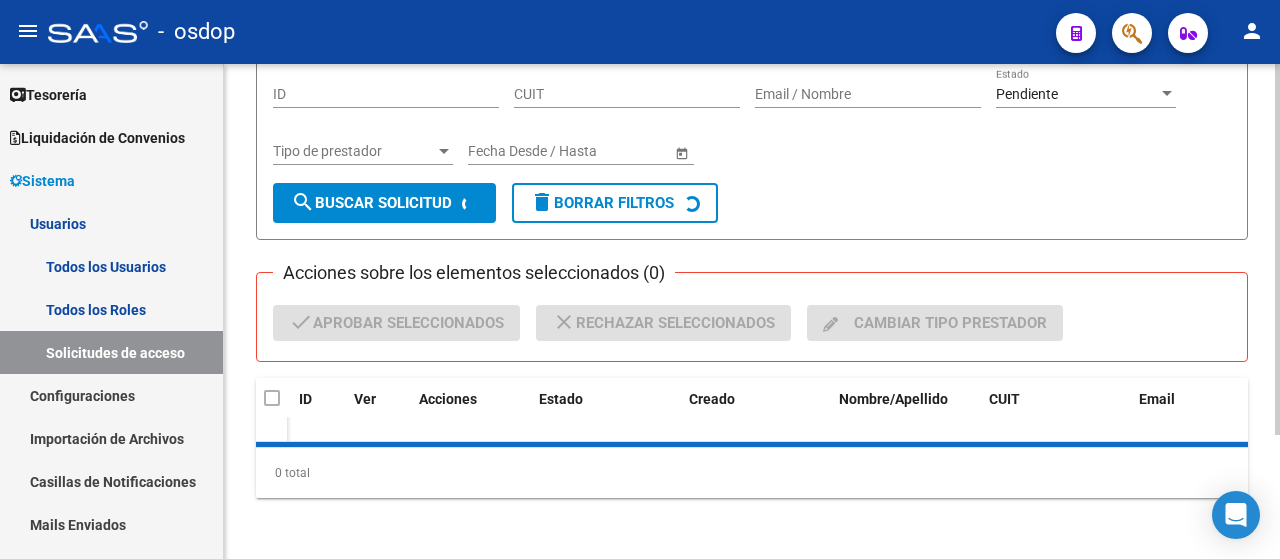 click on "SISTEMA -> USUARIOS -> Solicitudes de acceso cloud_download  Exportar CSV  Filtros ID CUIT Email / Nombre Pendiente Estado Tipo de prestador Tipo de prestador Start date – End date Fecha Desde / Hasta search  Buscar solicitud  delete  Borrar Filtros   Acciones sobre los elementos seleccionados (0)  check  Aprobar seleccionados  close  Rechazar seleccionados   Cambiar tipo prestador    ID Ver Acciones Estado Creado [FIRST] [LAST] [NUMBER] Email Telefono Tipo prestador Motivo rechazo Información adicional  0 total   1" 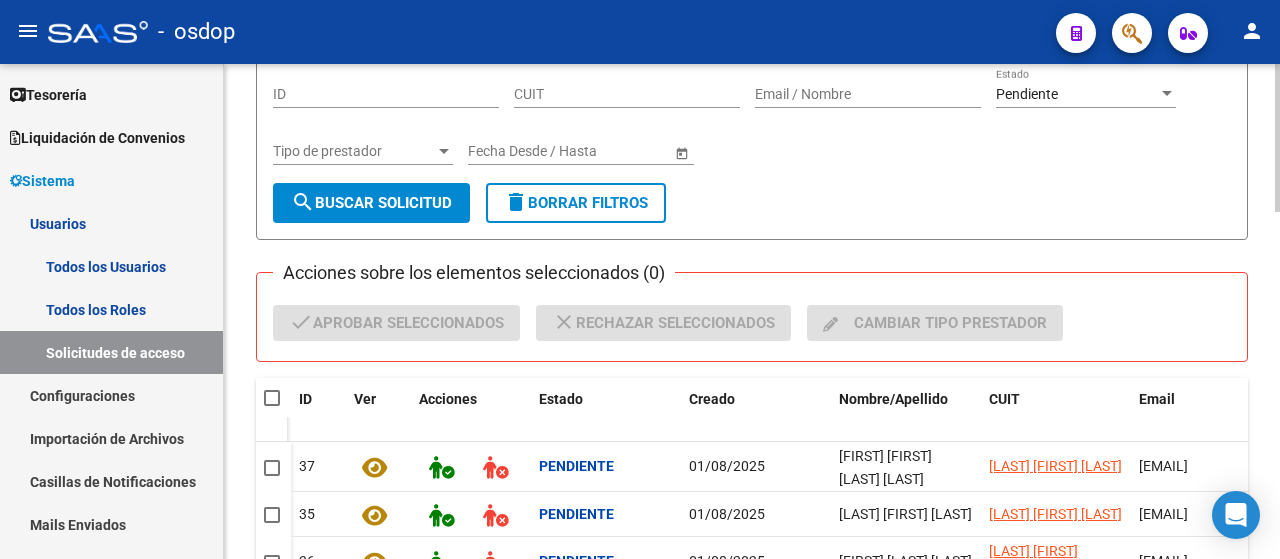 click 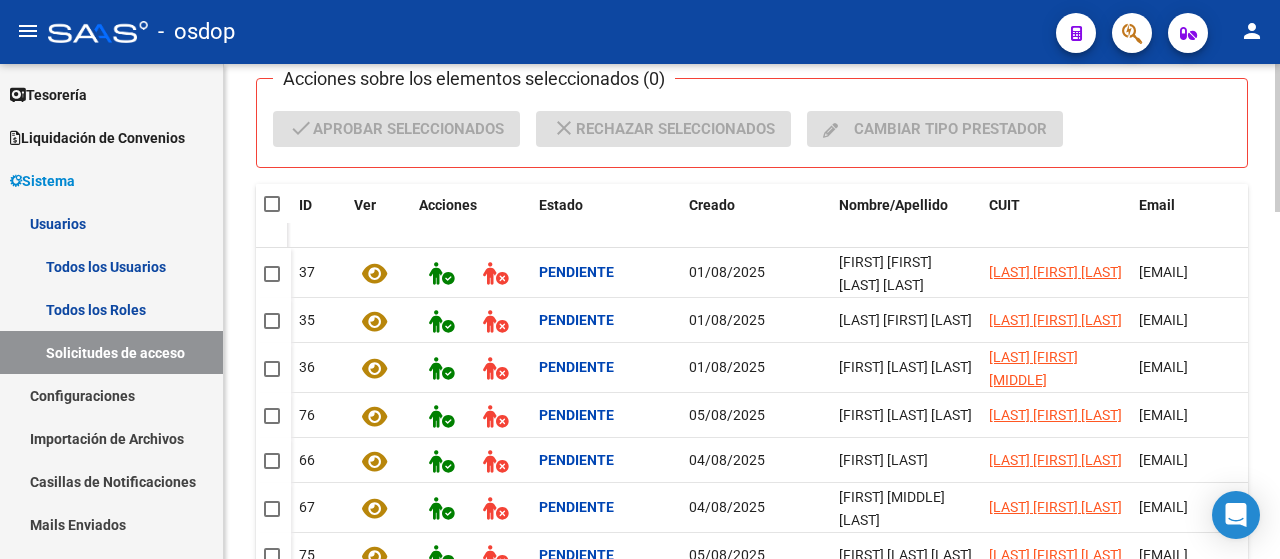 scroll, scrollTop: 356, scrollLeft: 0, axis: vertical 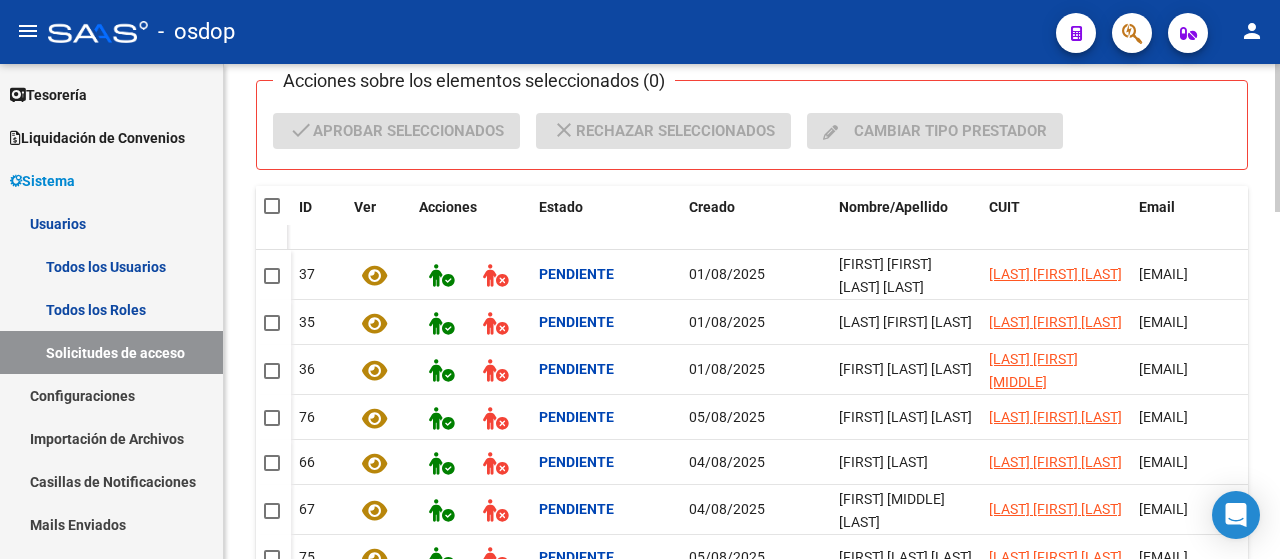 click 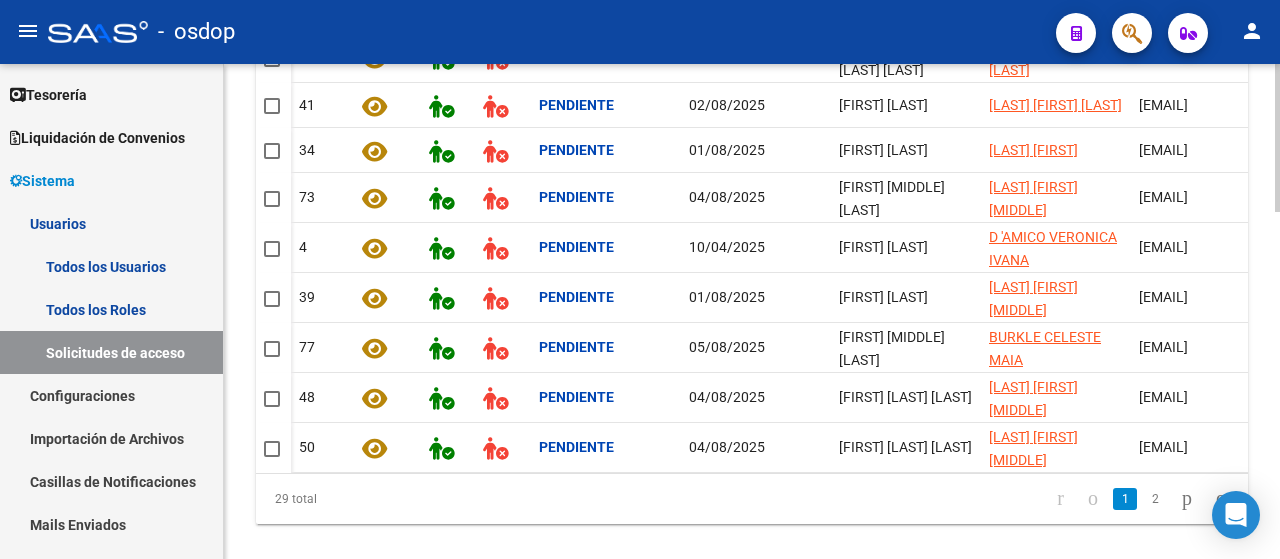 scroll, scrollTop: 1158, scrollLeft: 0, axis: vertical 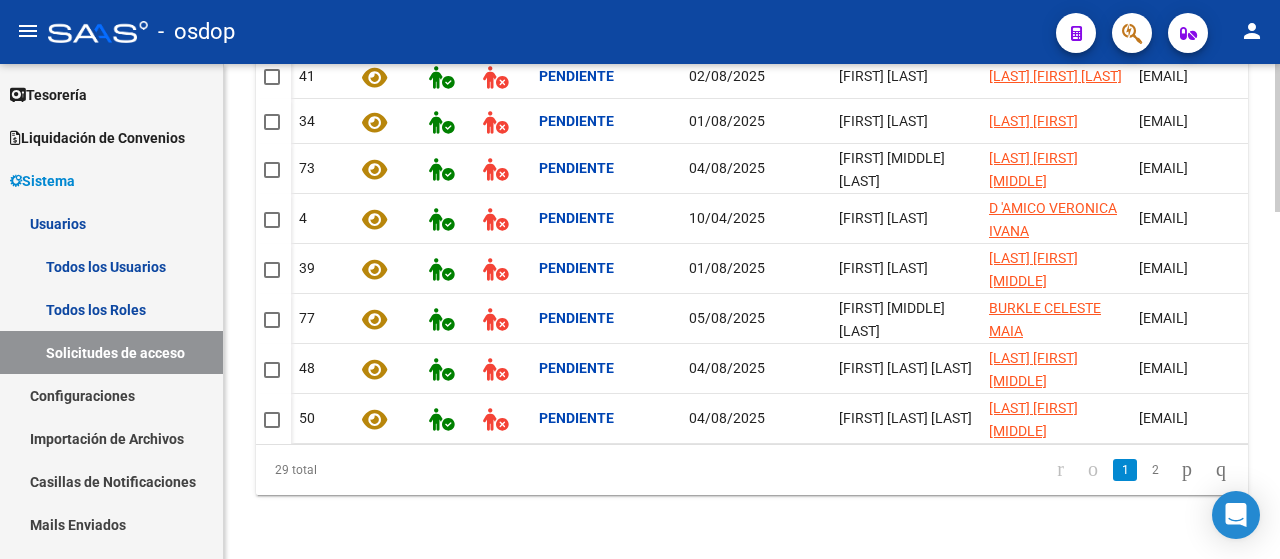 click 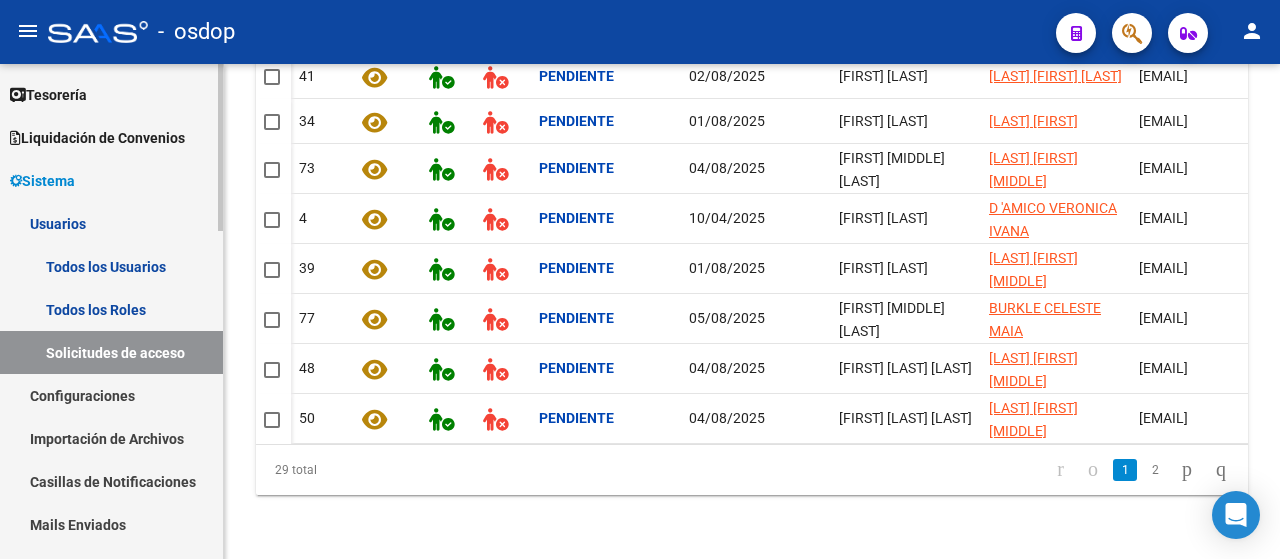 click on "Todos los Usuarios" at bounding box center (111, 266) 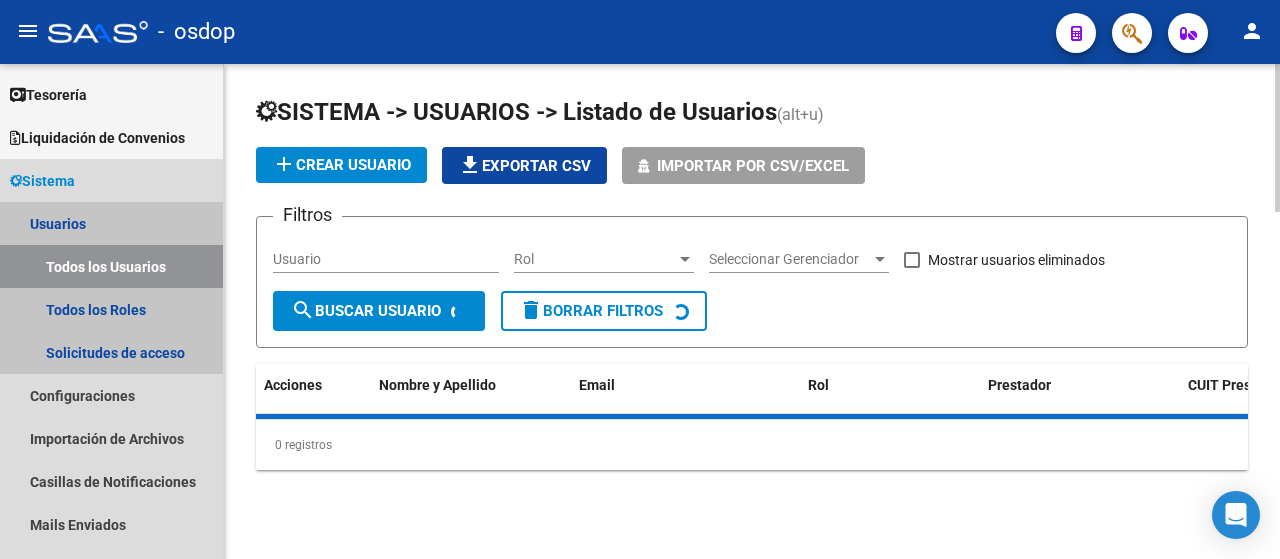 scroll, scrollTop: 0, scrollLeft: 0, axis: both 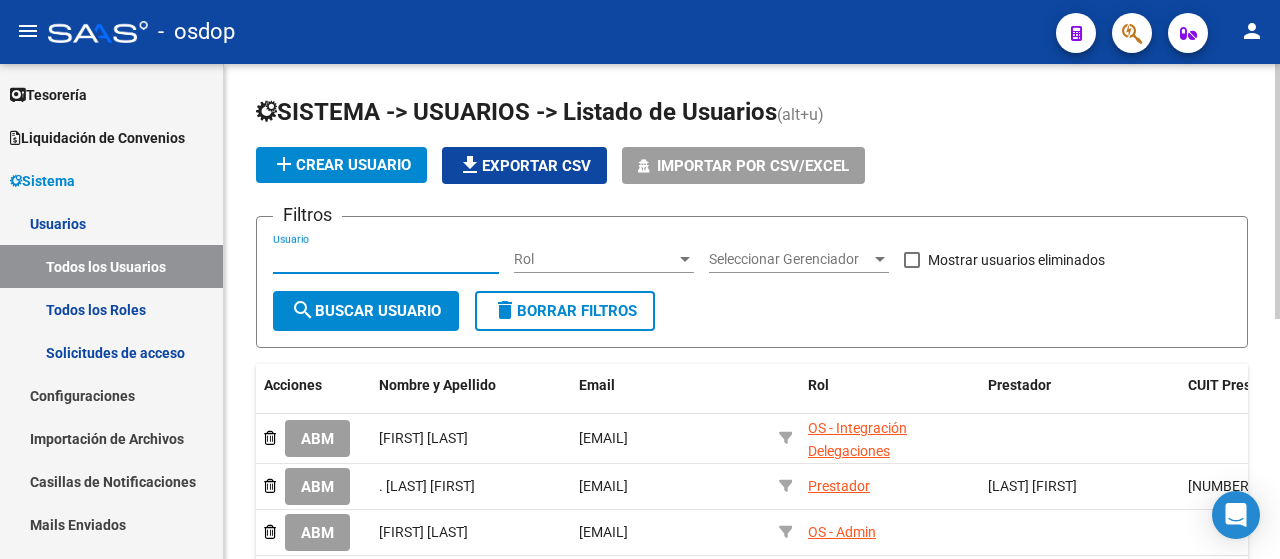 click on "Usuario" at bounding box center [386, 259] 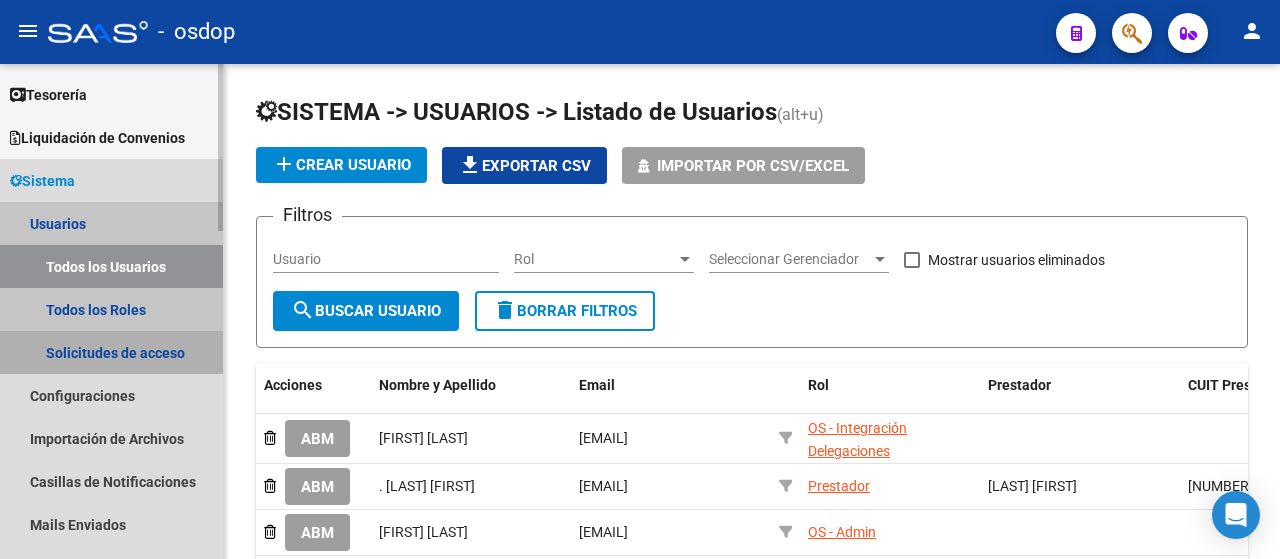 click on "Solicitudes de acceso" at bounding box center (111, 352) 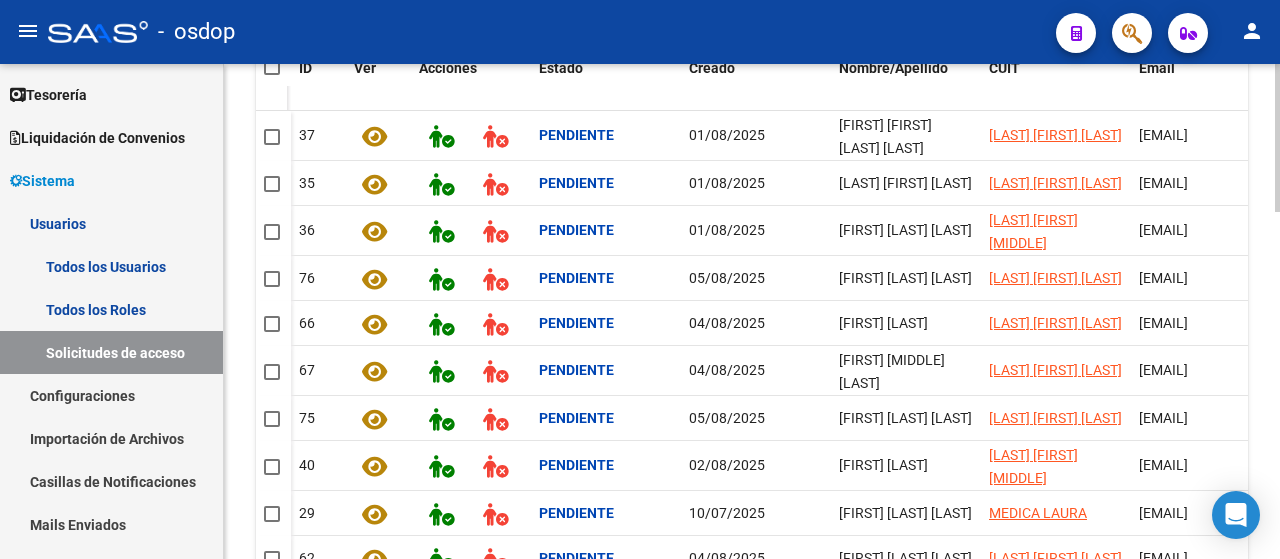 click 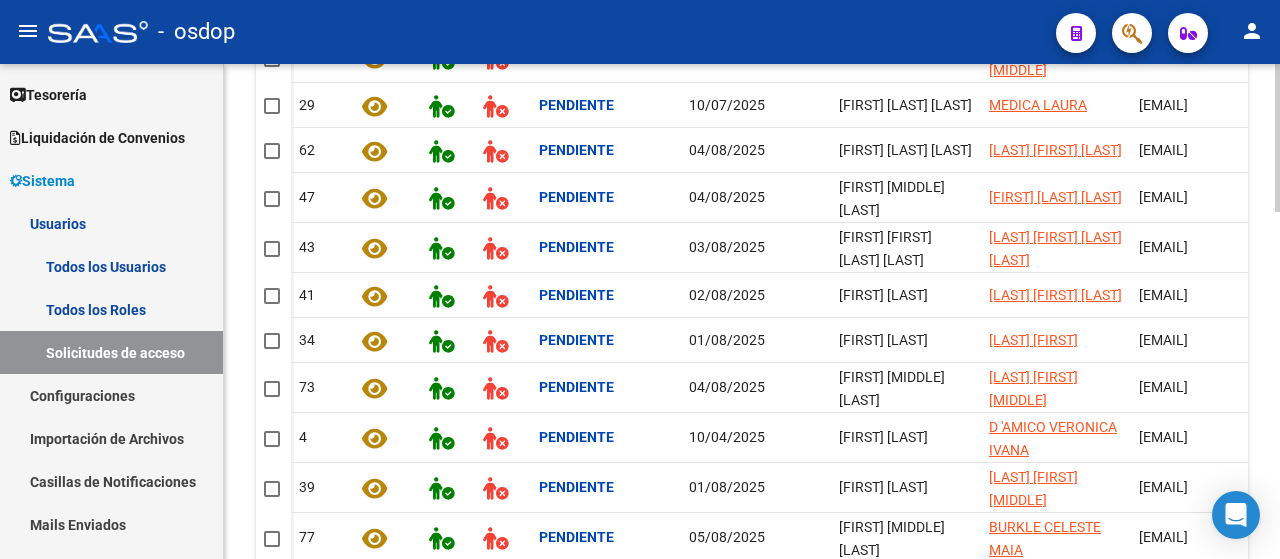 scroll, scrollTop: 1158, scrollLeft: 0, axis: vertical 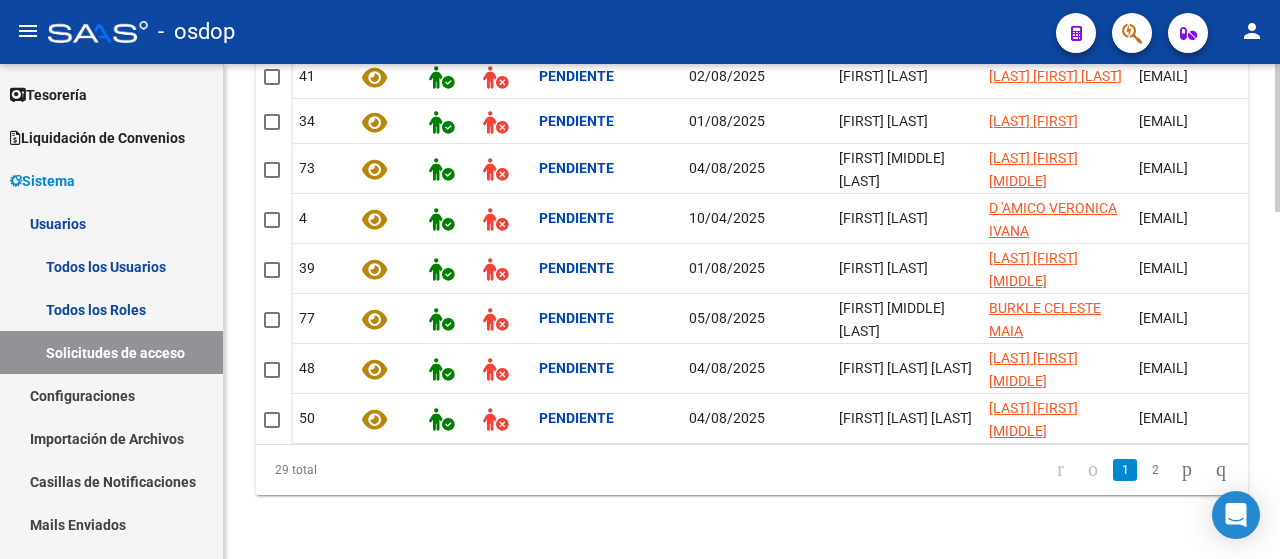 click 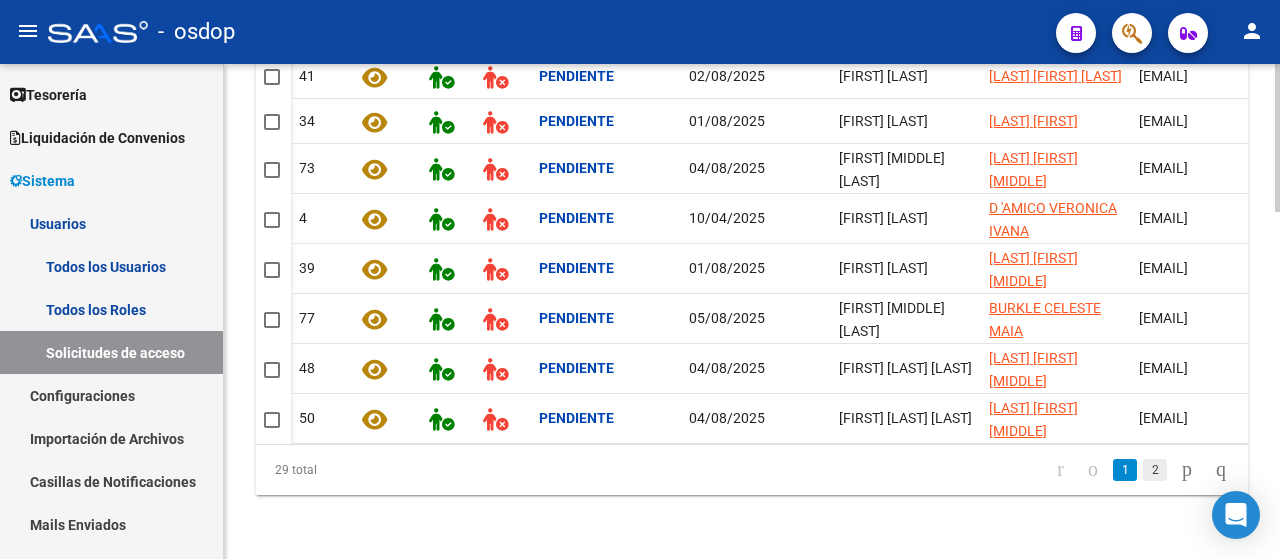 click on "2" 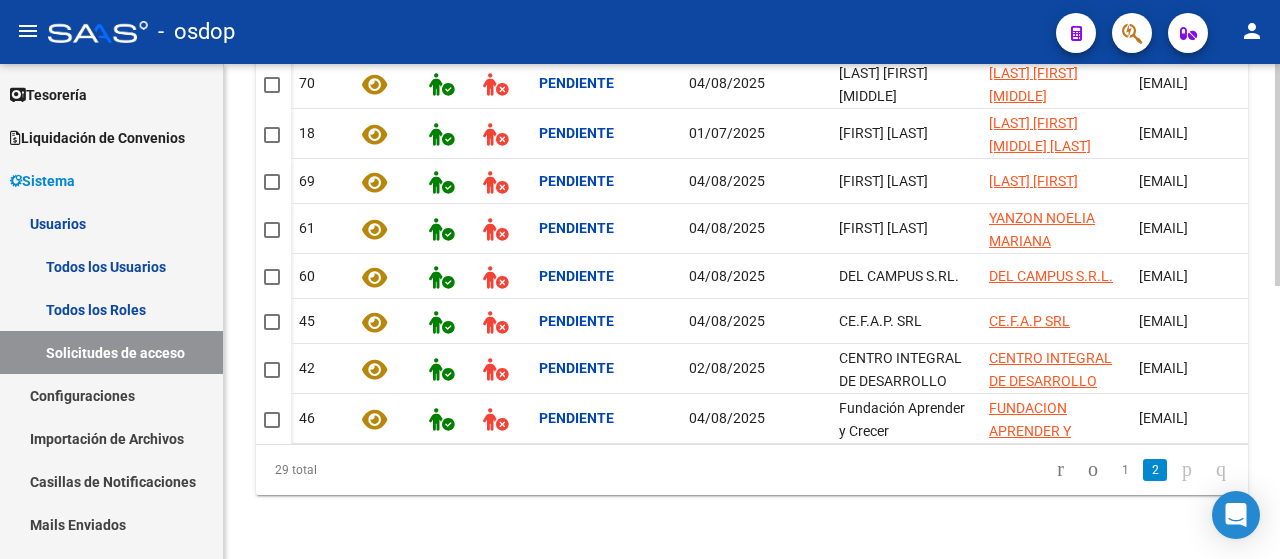 scroll, scrollTop: 608, scrollLeft: 0, axis: vertical 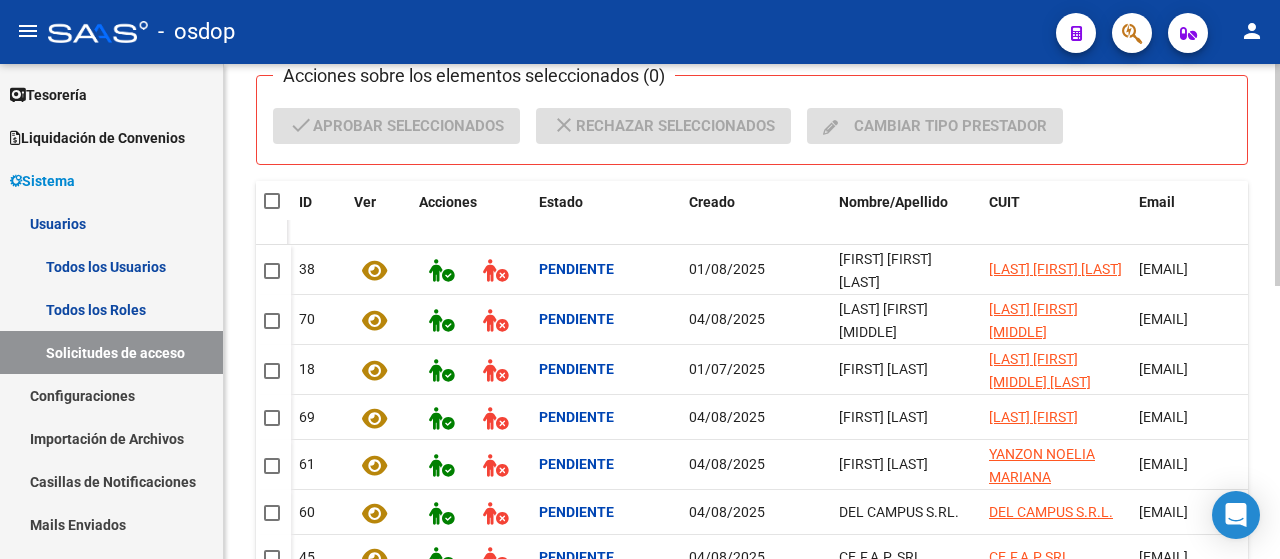 click 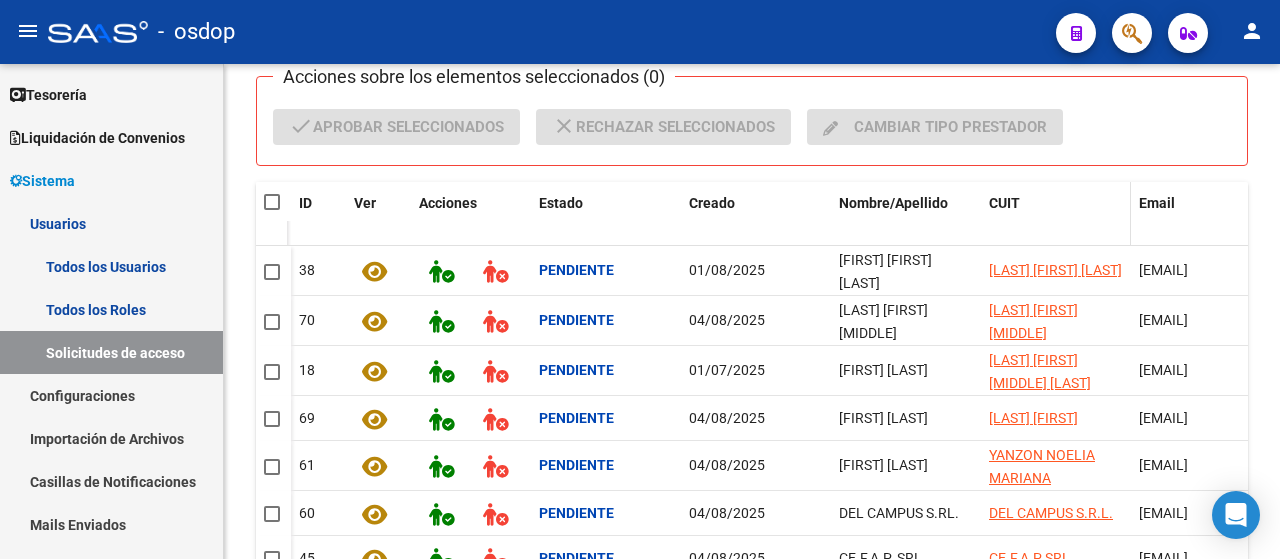 click on "CUIT" 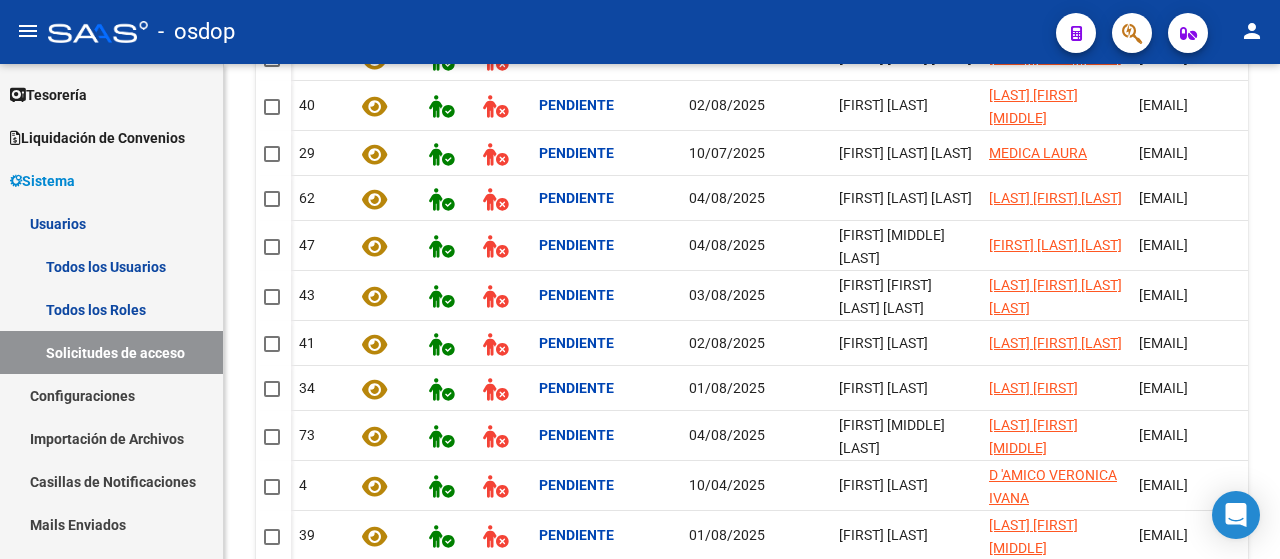 scroll, scrollTop: 1158, scrollLeft: 0, axis: vertical 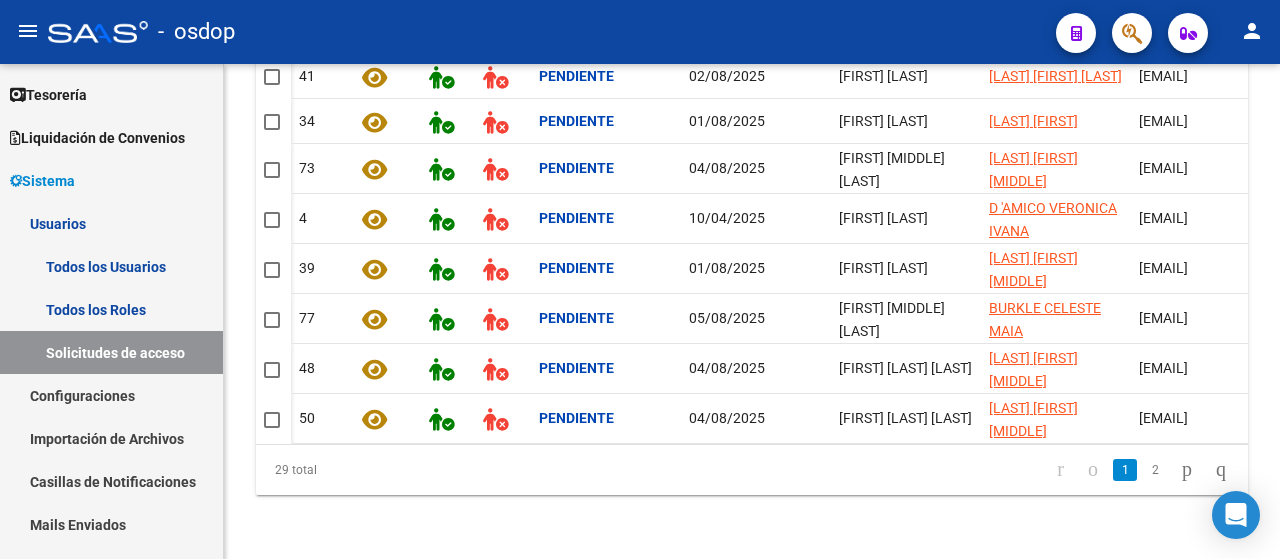 click 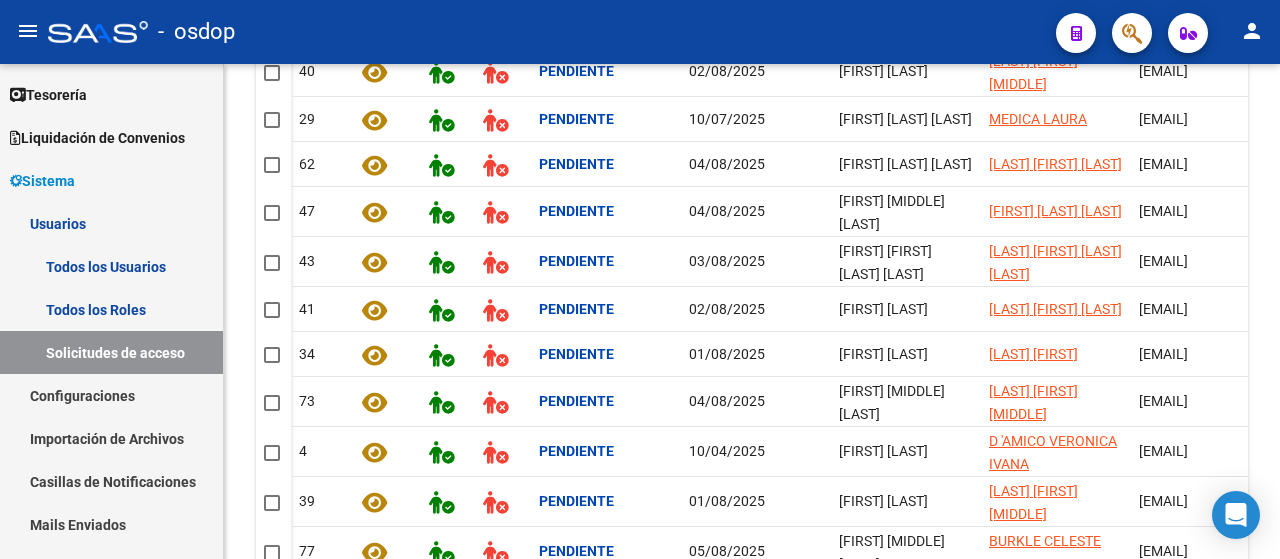 scroll, scrollTop: 1158, scrollLeft: 0, axis: vertical 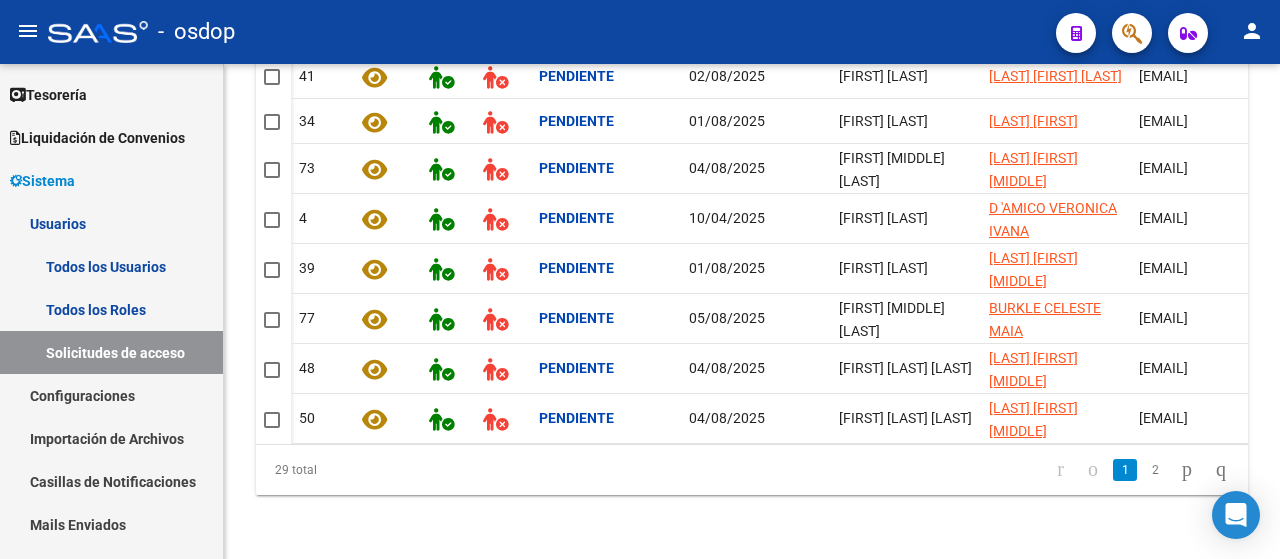 click on "SISTEMA -> USUARIOS -> Solicitudes de acceso cloud_download  Exportar CSV  Filtros ID CUIT Email / Nombre Pendiente Estado Tipo de prestador Tipo de prestador Start date – End date Fecha Desde / Hasta search  Buscar solicitud  delete  Borrar Filtros   Acciones sobre los elementos seleccionados (0)  check  Aprobar seleccionados  close  Rechazar seleccionados   Cambiar tipo prestador    ID Ver Acciones Estado Creado [FIRST] [LAST]  [LAST] [FIRST] [NUMBER] Integración   35 Pendiente 01/08/2025 FLORES CESAR LUIS FLORES CESAR LUIS [EMAIL] [PHONE] Otros   36 Pendiente 01/08/2025 Vanesa Soledad Delgado DELGADO VANESA SOLEDAD [EMAIL] [PHONE] Integración   76 Pendiente 05/08/2025 Gema Giselle Galvàn GALVAN GEMA GISELLE [EMAIL] [PHONE] Integración   66 Pendiente 04/08/2025 Gauto Priscilla   4" 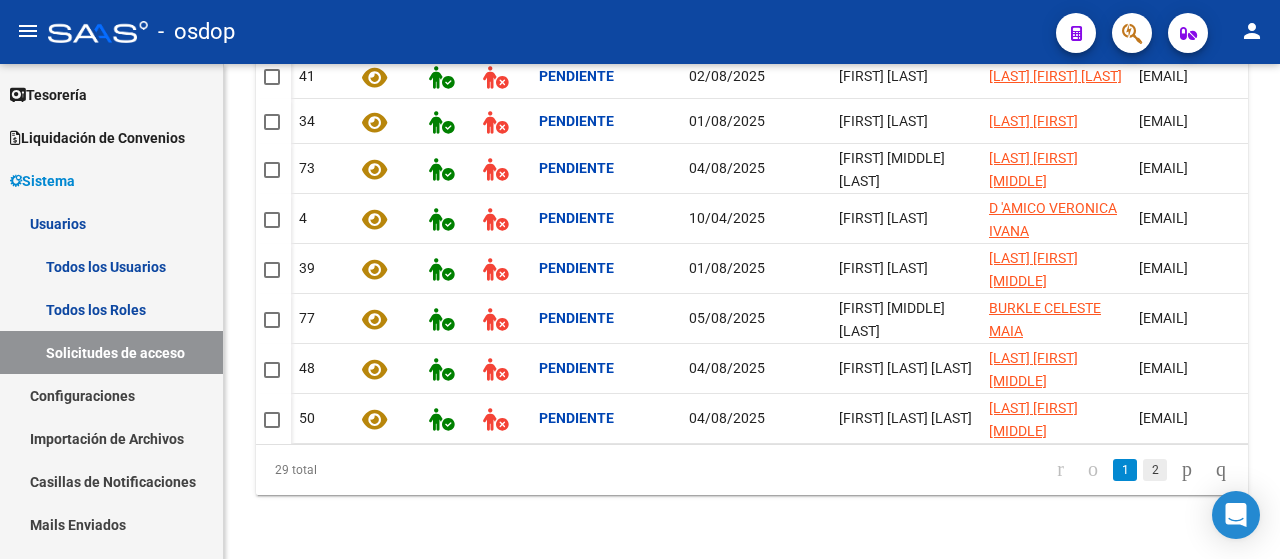 click on "2" 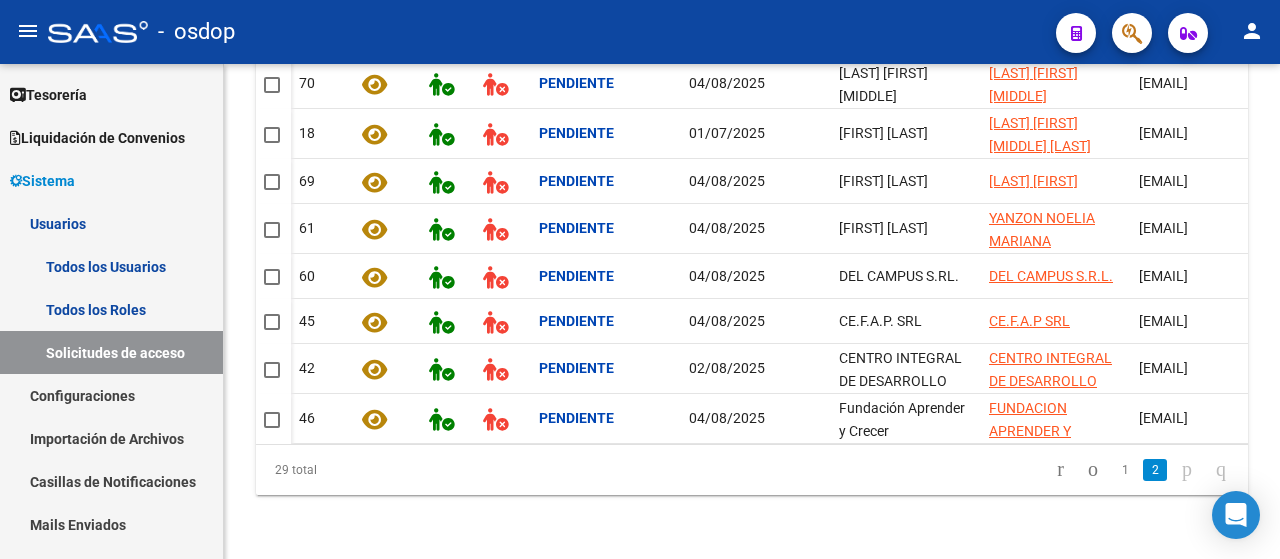 scroll, scrollTop: 608, scrollLeft: 0, axis: vertical 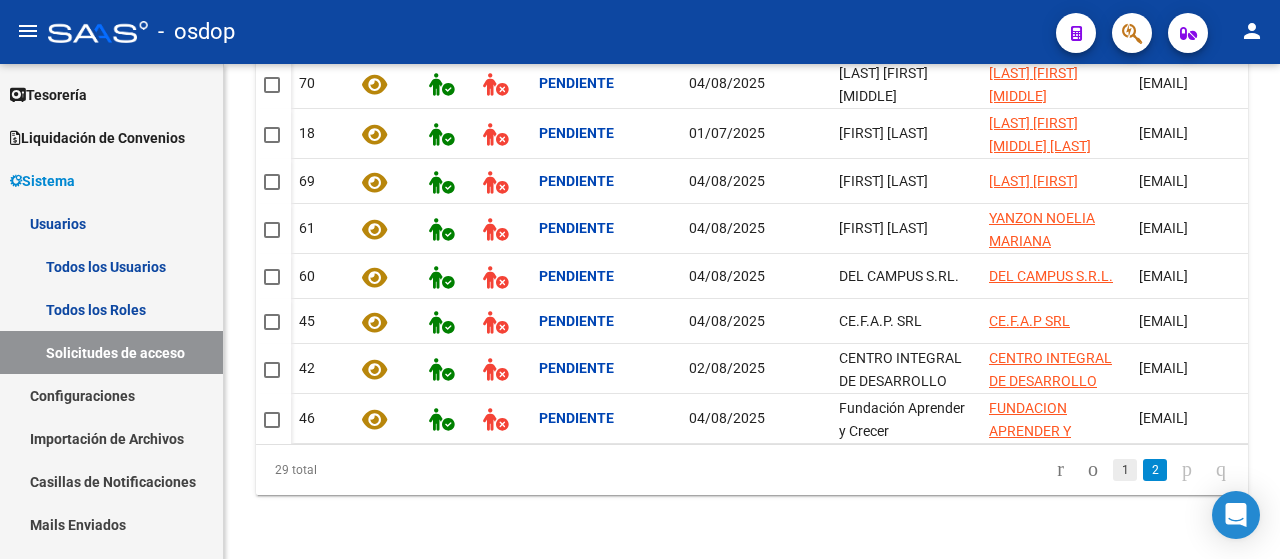 click on "1" 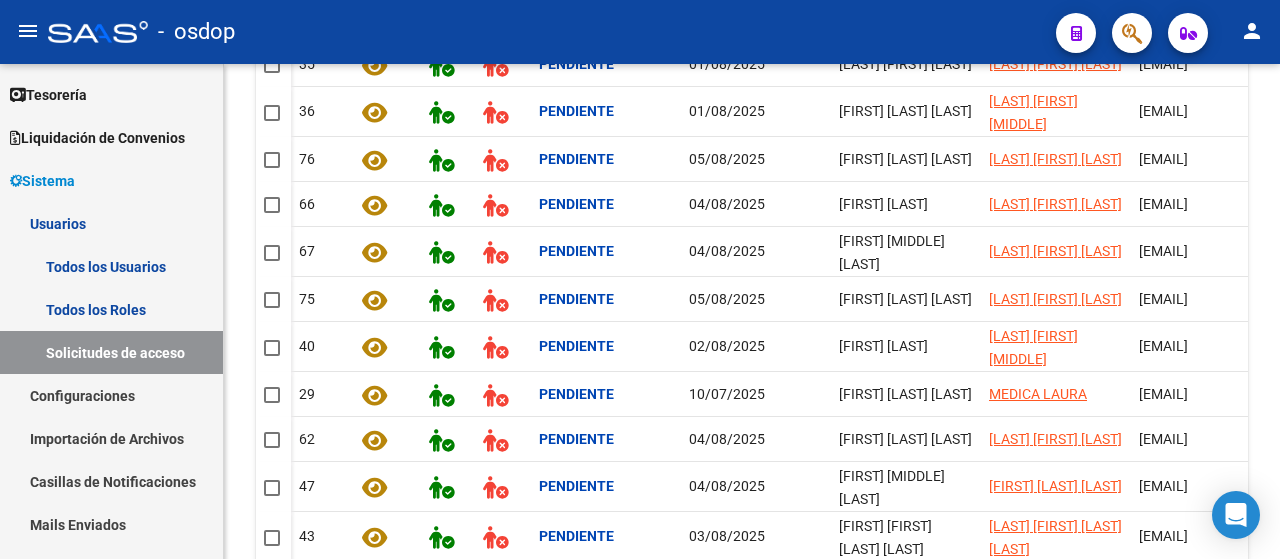 scroll, scrollTop: 606, scrollLeft: 0, axis: vertical 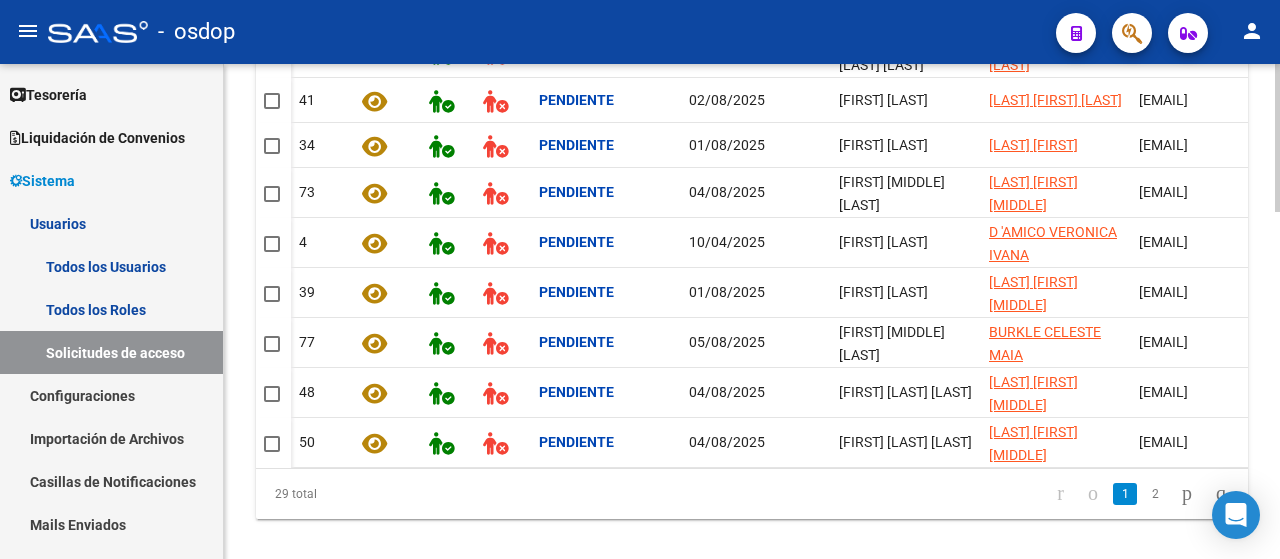 click on "SISTEMA -> USUARIOS -> Solicitudes de acceso cloud_download  Exportar CSV  Filtros ID CUIT Email / Nombre Pendiente Estado Tipo de prestador Tipo de prestador Start date – End date Fecha Desde / Hasta search  Buscar solicitud  delete  Borrar Filtros   Acciones sobre los elementos seleccionados (0)  check  Aprobar seleccionados  close  Rechazar seleccionados   Cambiar tipo prestador    ID Ver Acciones Estado Creado [FIRST] [LAST]  [LAST] [FIRST] [NUMBER] Integración   35 Pendiente 01/08/2025 FLORES CESAR LUIS FLORES CESAR LUIS [EMAIL] [PHONE] Otros   36 Pendiente 01/08/2025 Vanesa Soledad Delgado DELGADO VANESA SOLEDAD [EMAIL] [PHONE] Integración   76 Pendiente 05/08/2025 Gema Giselle Galvàn GALVAN GEMA GISELLE [EMAIL] [PHONE] Integración   66 Pendiente 04/08/2025 Gauto Priscilla   4" 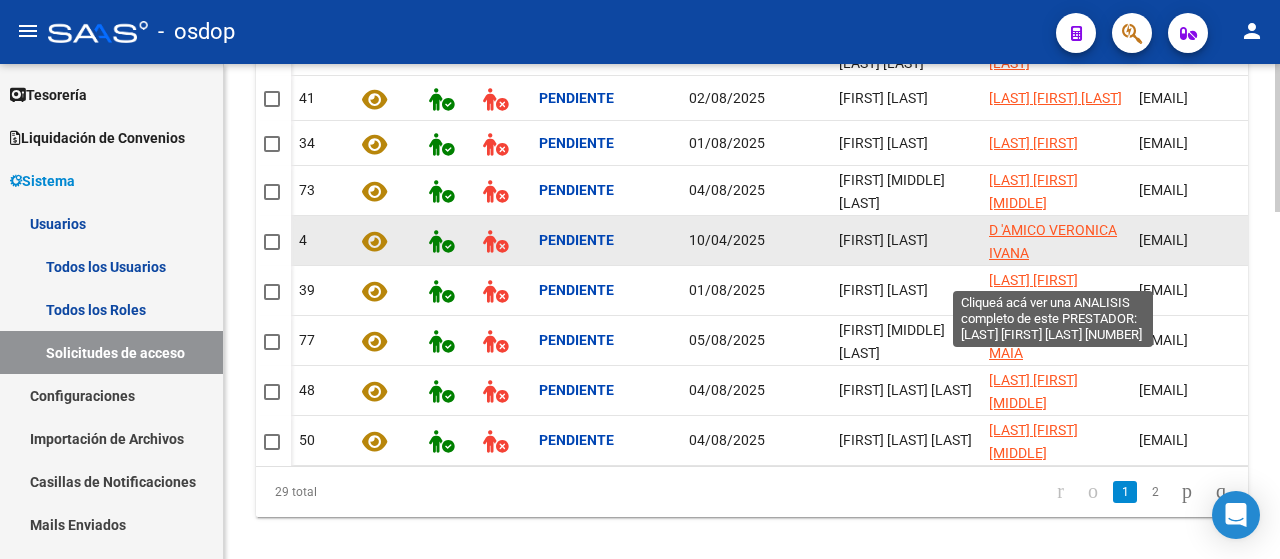 click on "D 'AMICO VERONICA IVANA" 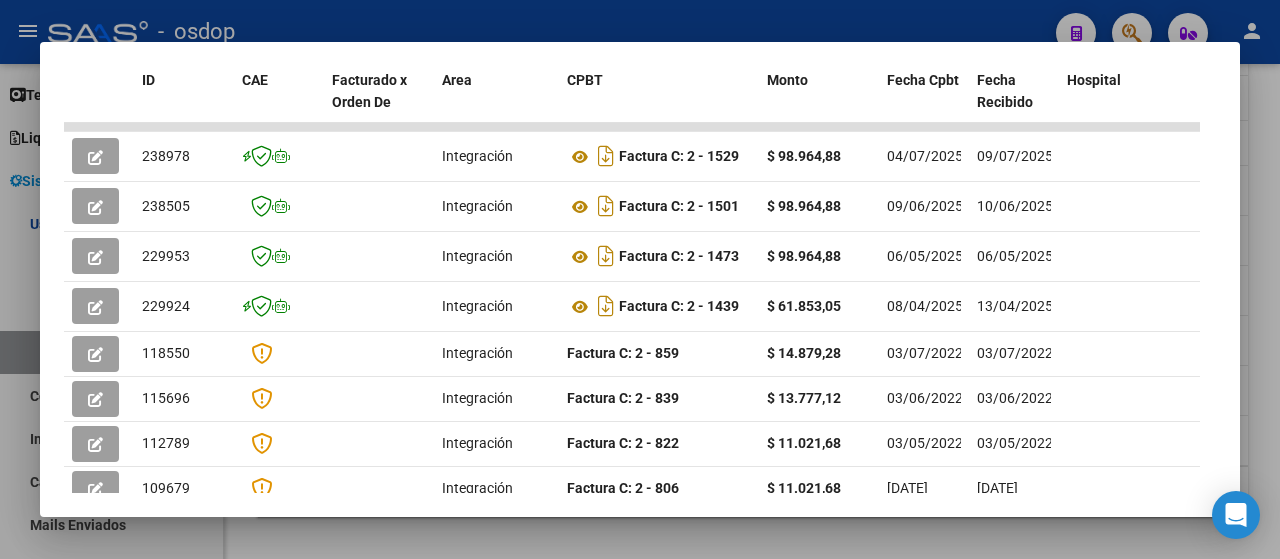 scroll, scrollTop: 538, scrollLeft: 0, axis: vertical 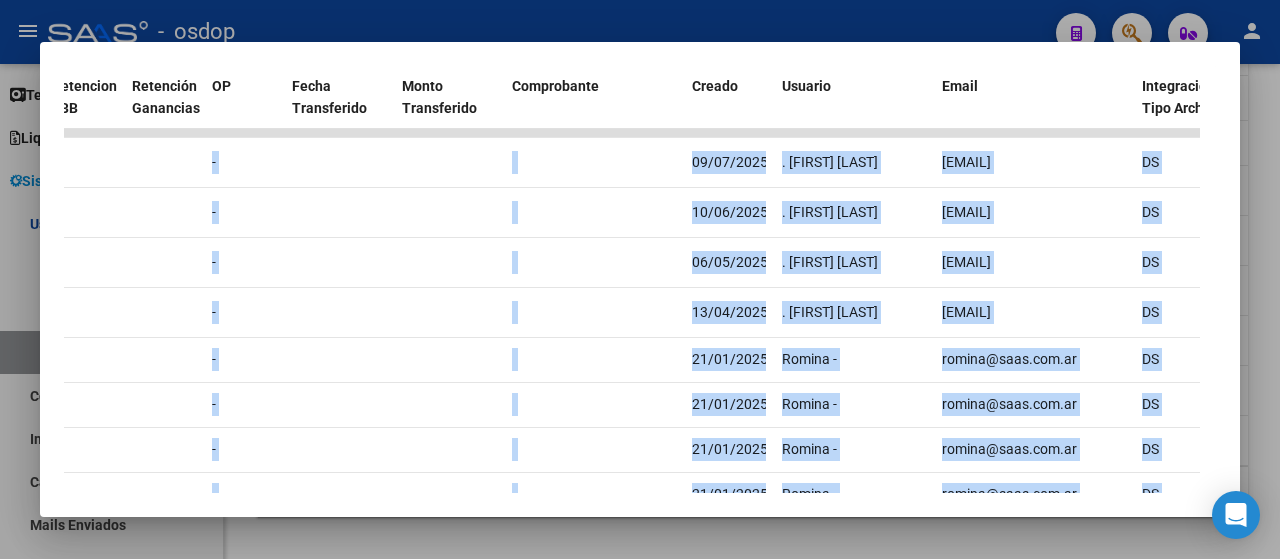 drag, startPoint x: 1011, startPoint y: 158, endPoint x: 1233, endPoint y: 176, distance: 222.72853 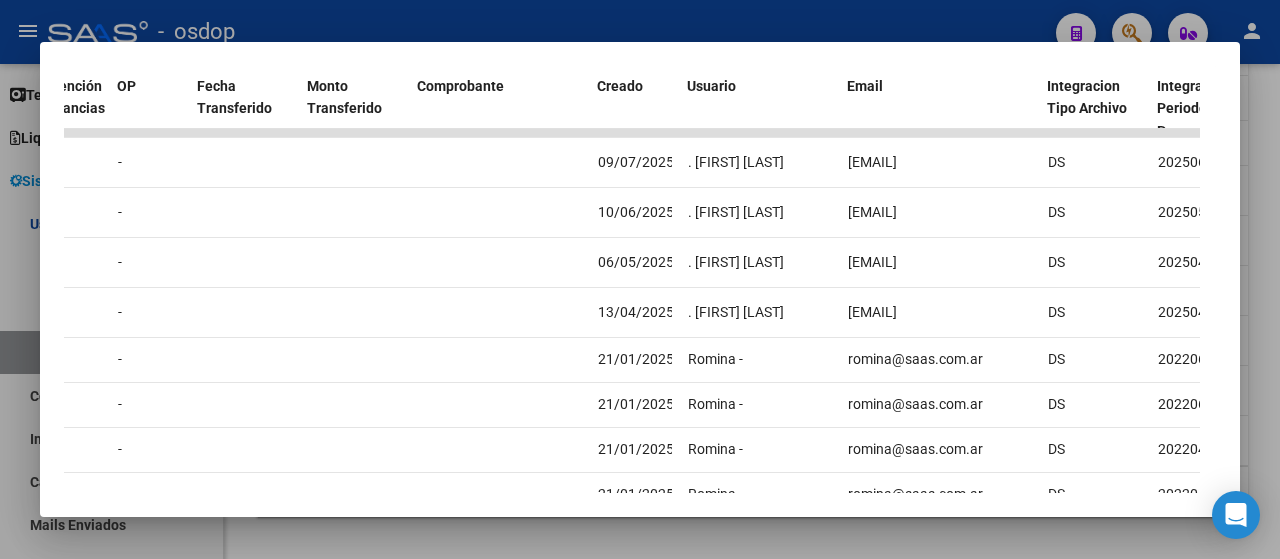 click at bounding box center [640, 279] 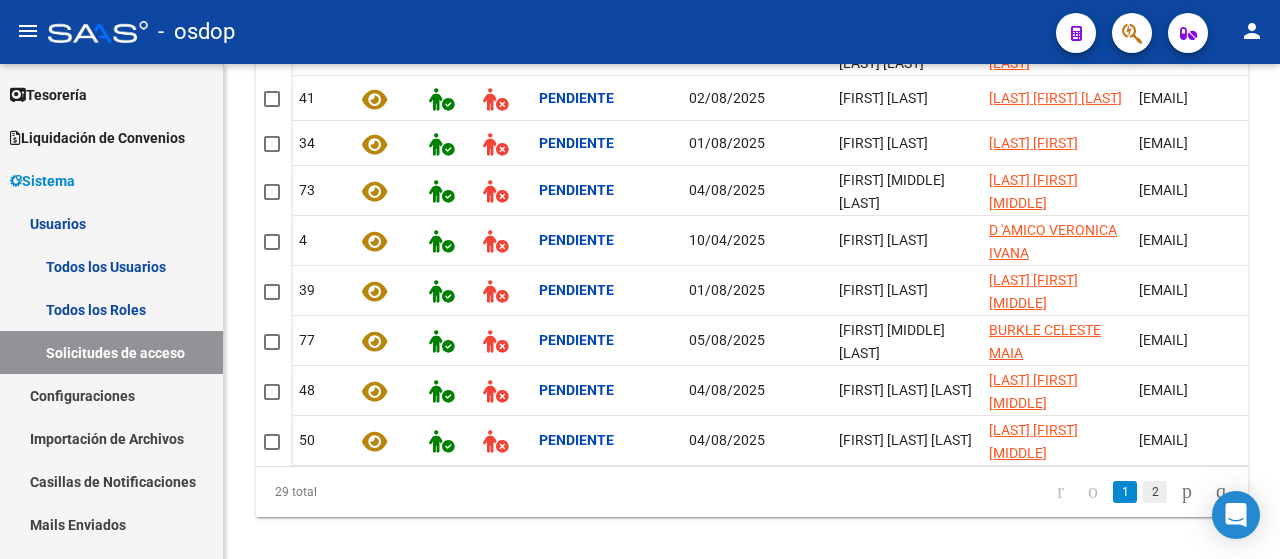 click on "2" 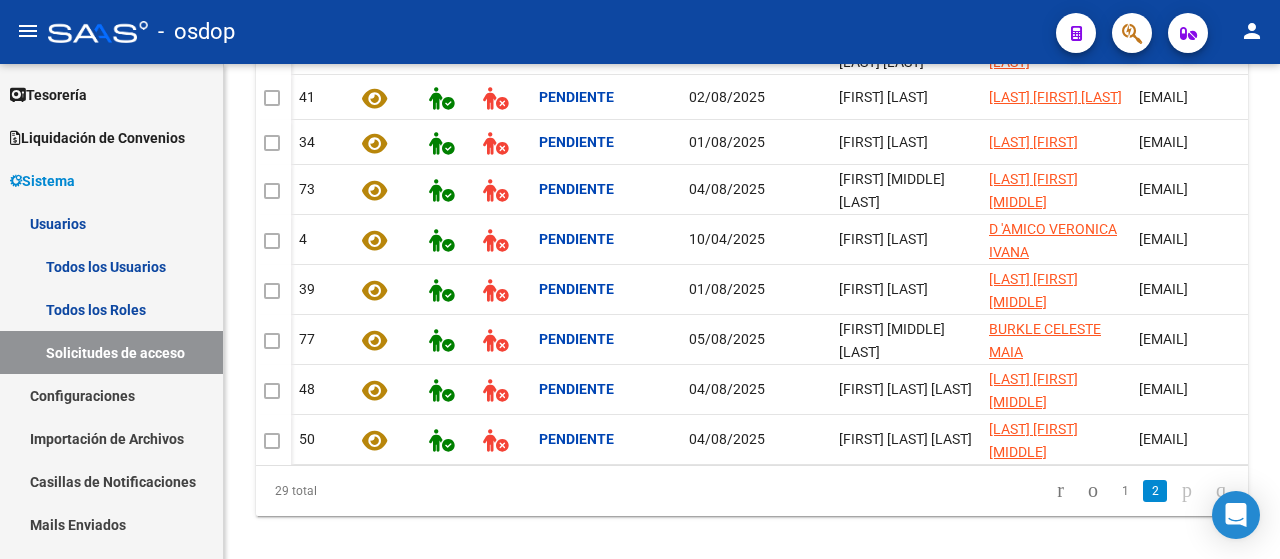 scroll, scrollTop: 608, scrollLeft: 0, axis: vertical 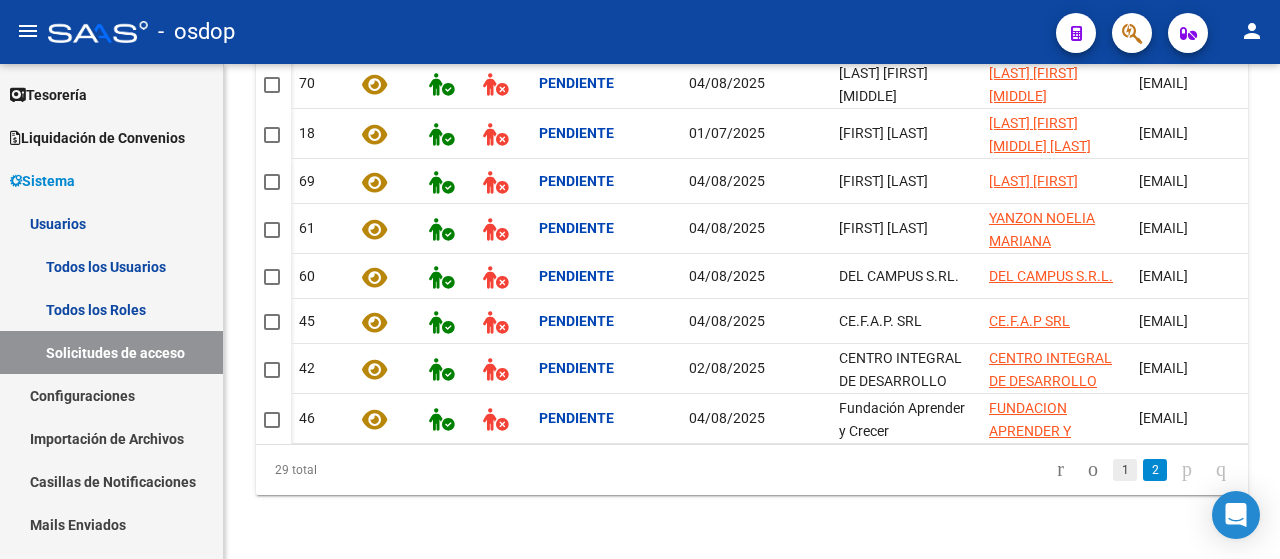 click on "1" 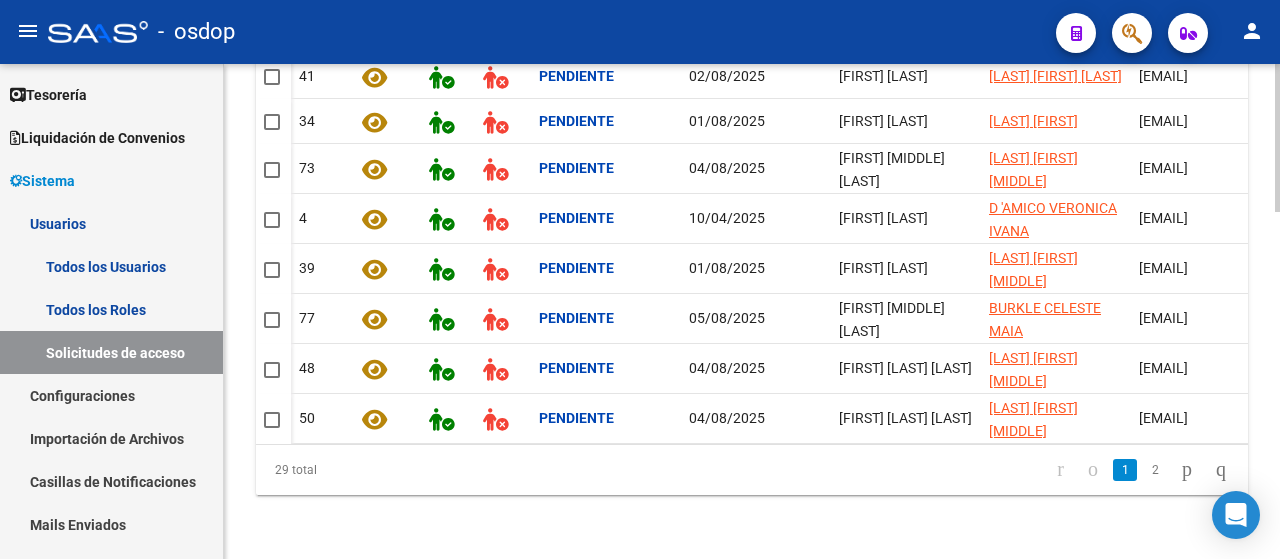 scroll, scrollTop: 1158, scrollLeft: 0, axis: vertical 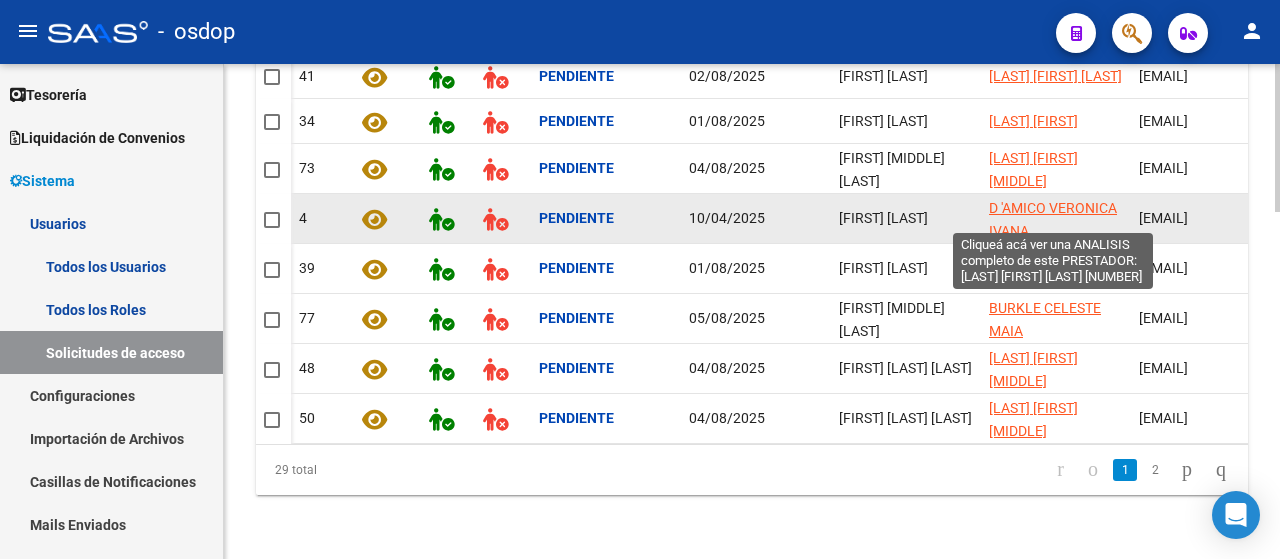 click on "D 'AMICO VERONICA IVANA" 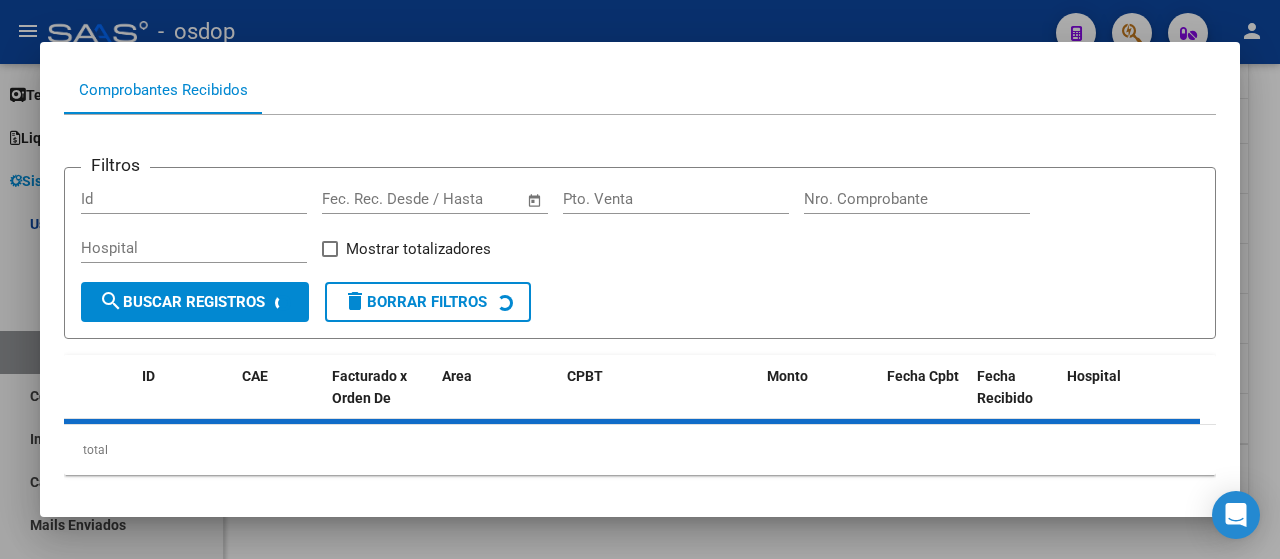 scroll, scrollTop: 266, scrollLeft: 0, axis: vertical 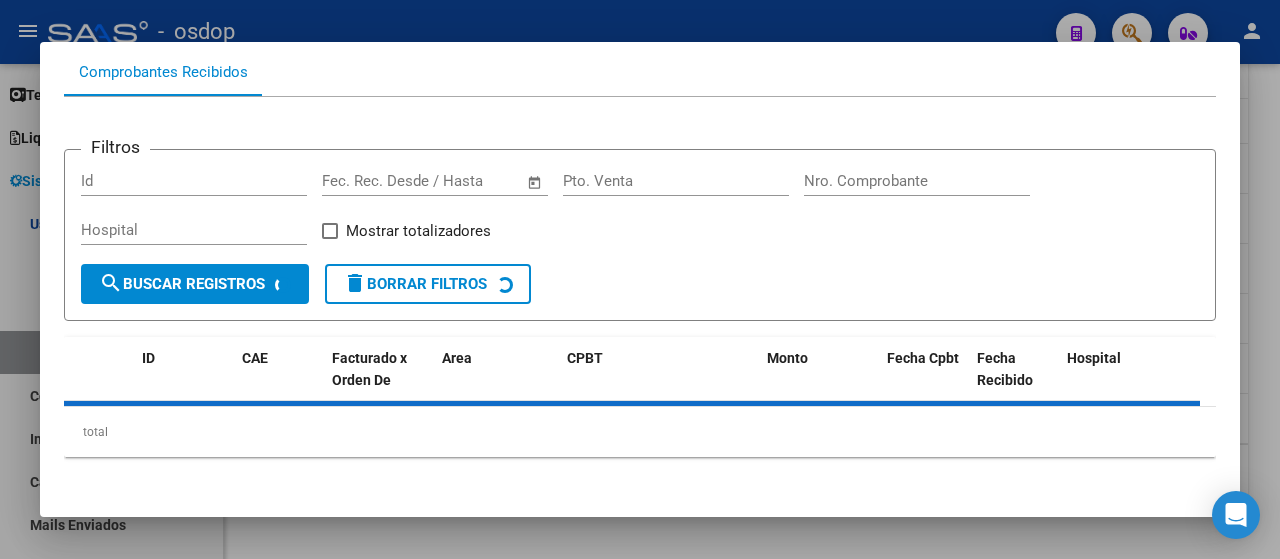 click at bounding box center (640, 279) 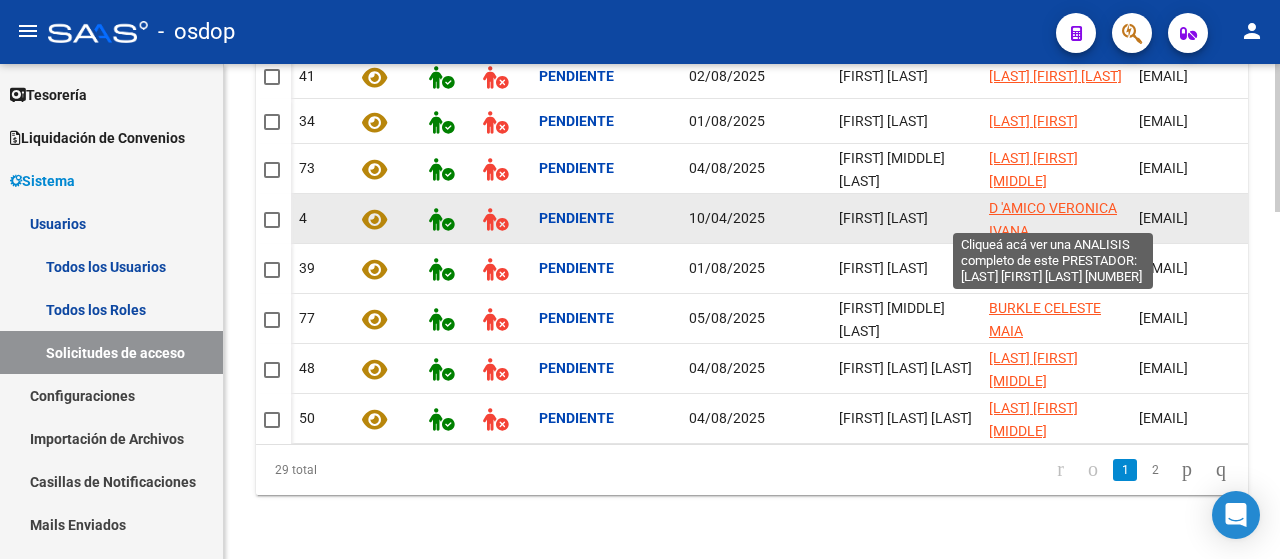click on "D 'AMICO VERONICA IVANA" 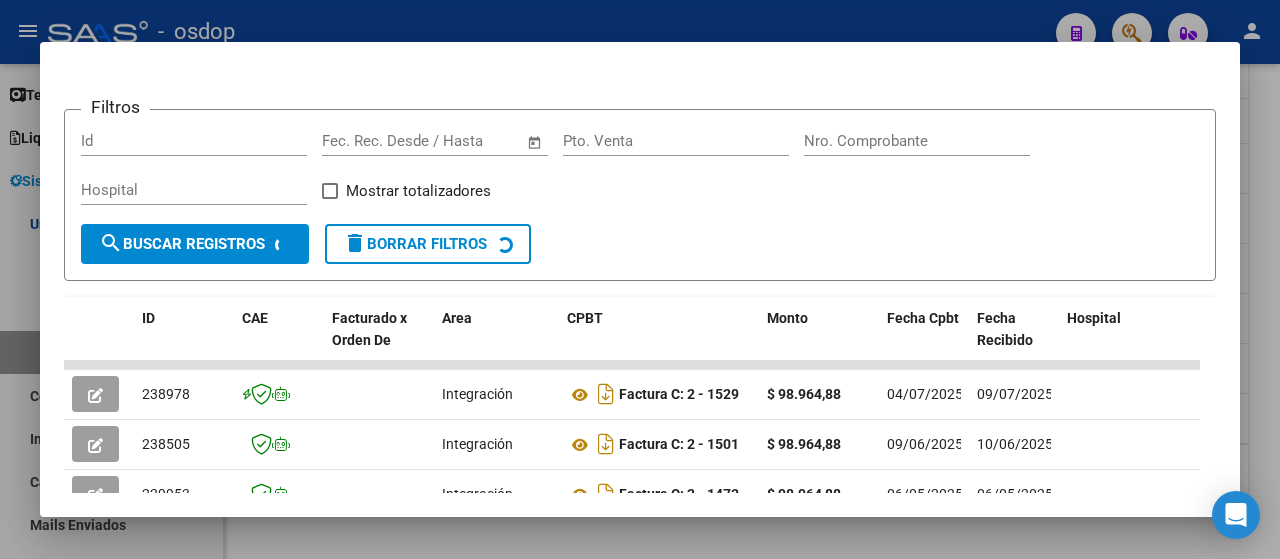 scroll, scrollTop: 310, scrollLeft: 0, axis: vertical 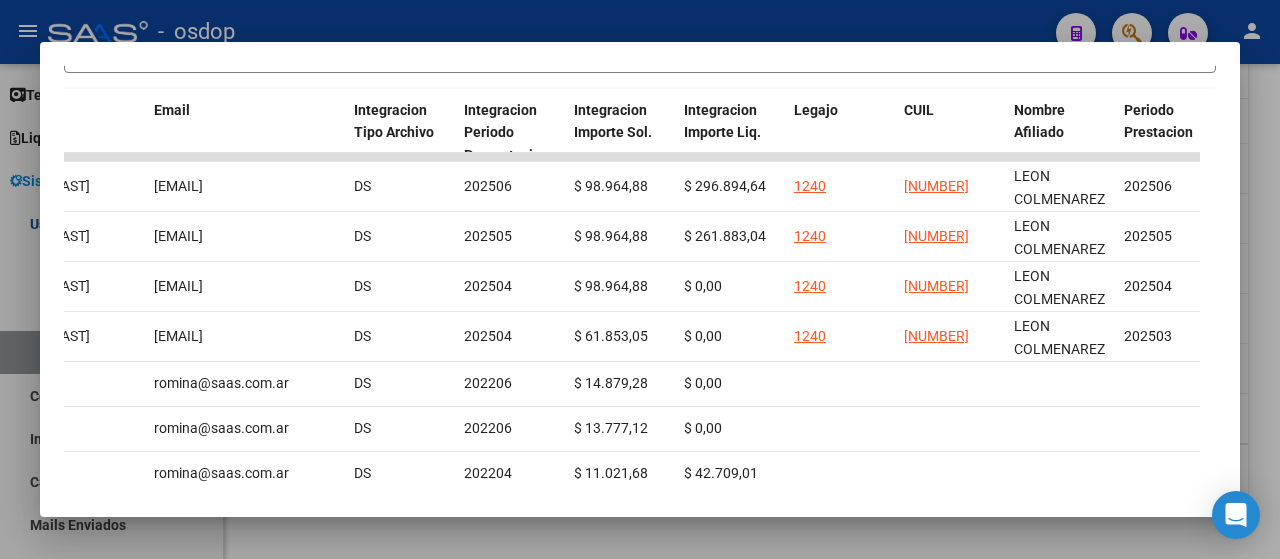 click at bounding box center (640, 279) 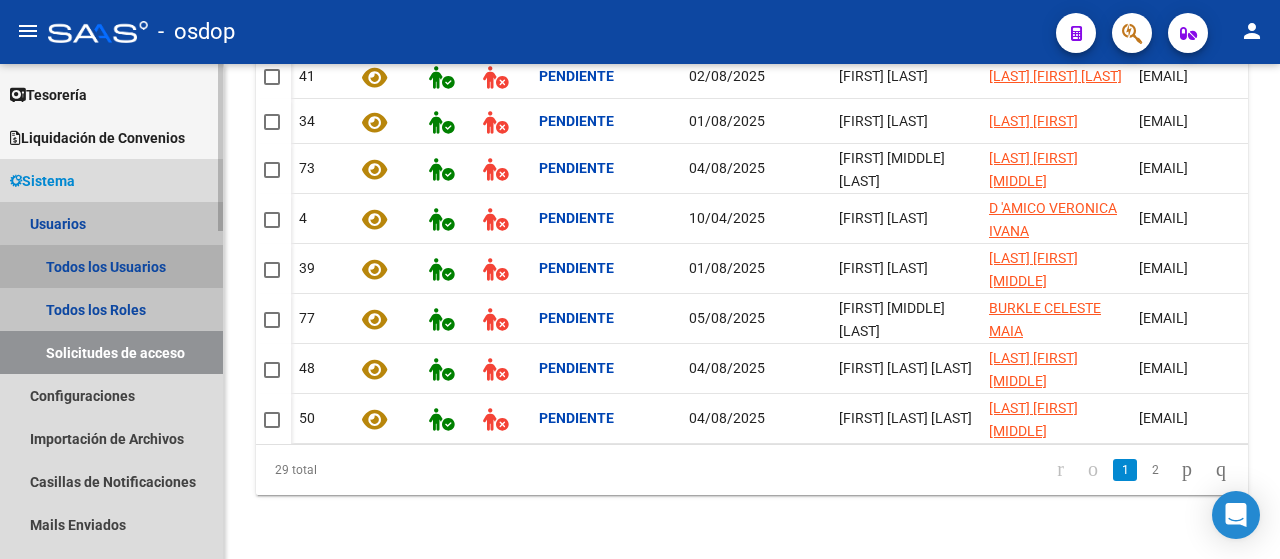 click on "Todos los Usuarios" at bounding box center [111, 266] 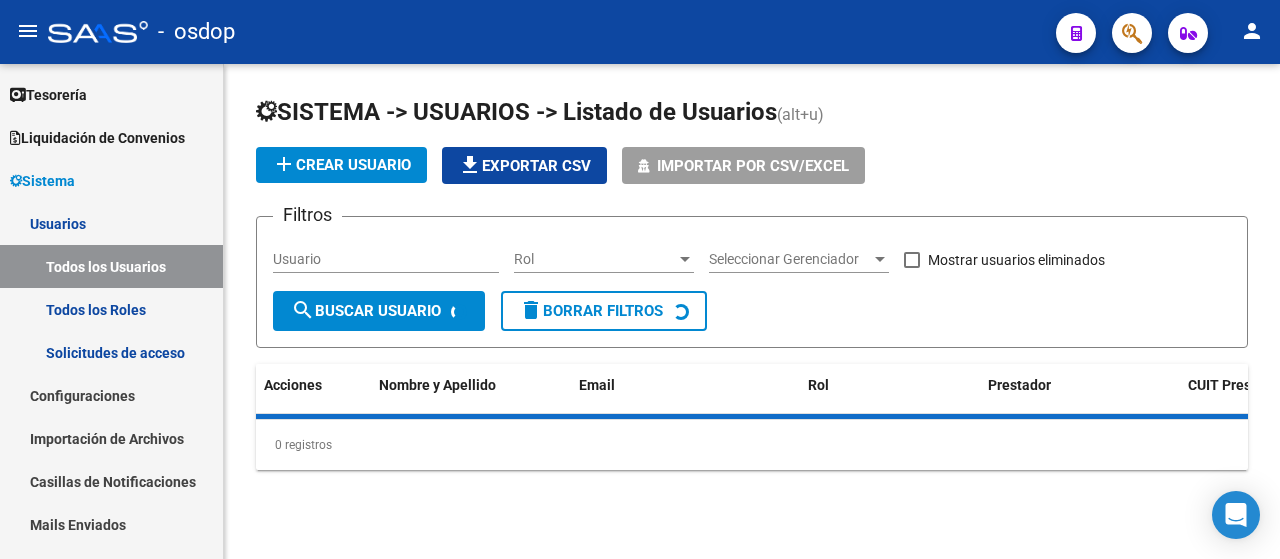 scroll, scrollTop: 0, scrollLeft: 0, axis: both 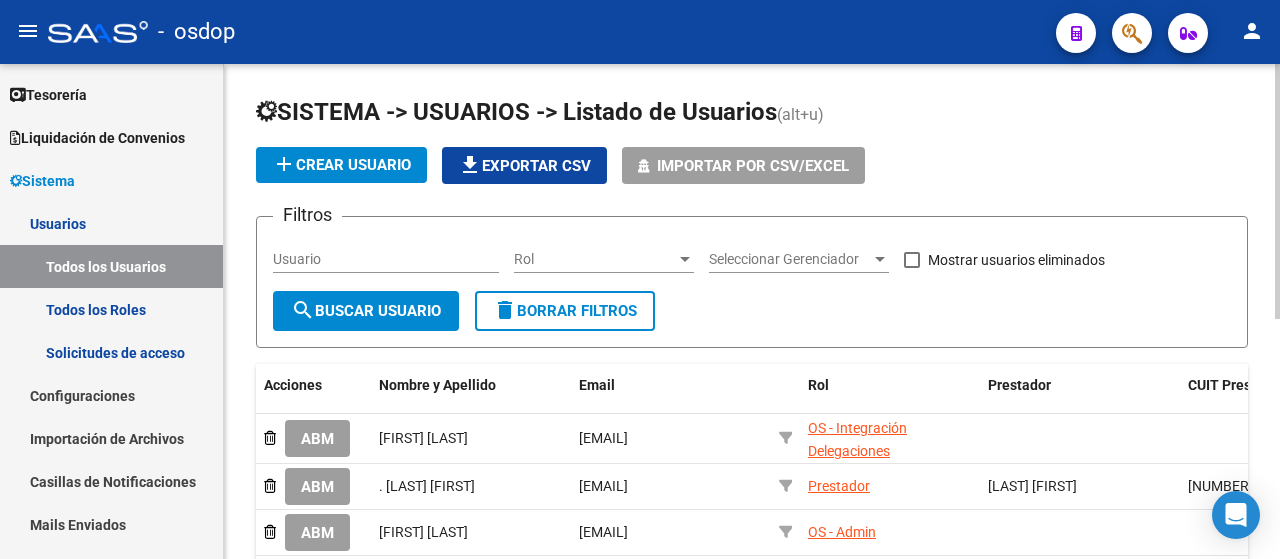 click on "Usuario" at bounding box center (386, 259) 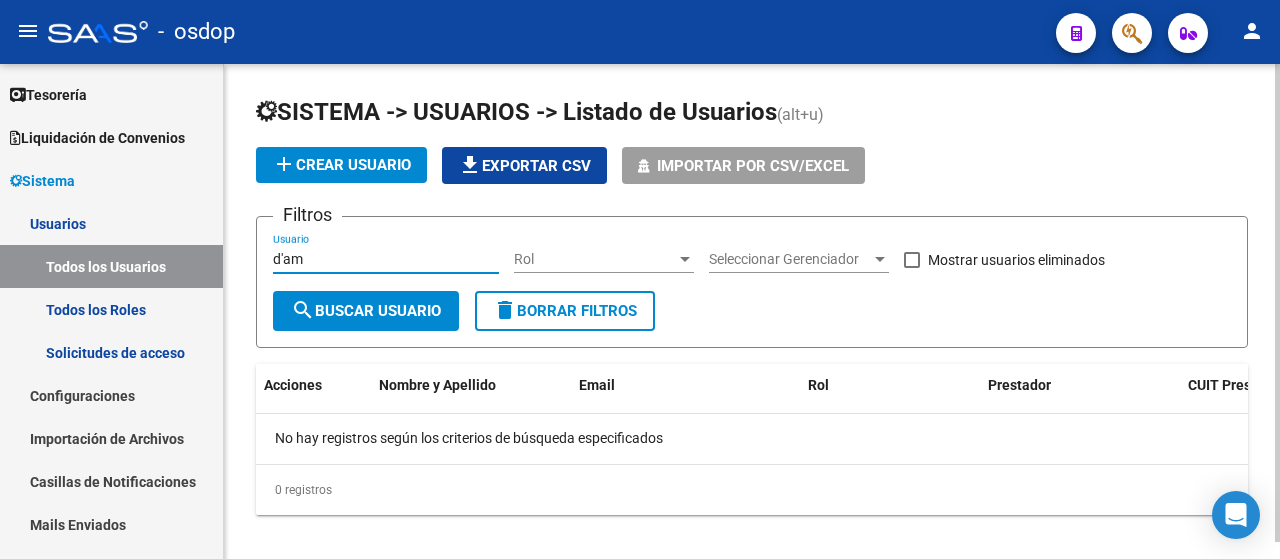 click on "d'am" at bounding box center (386, 259) 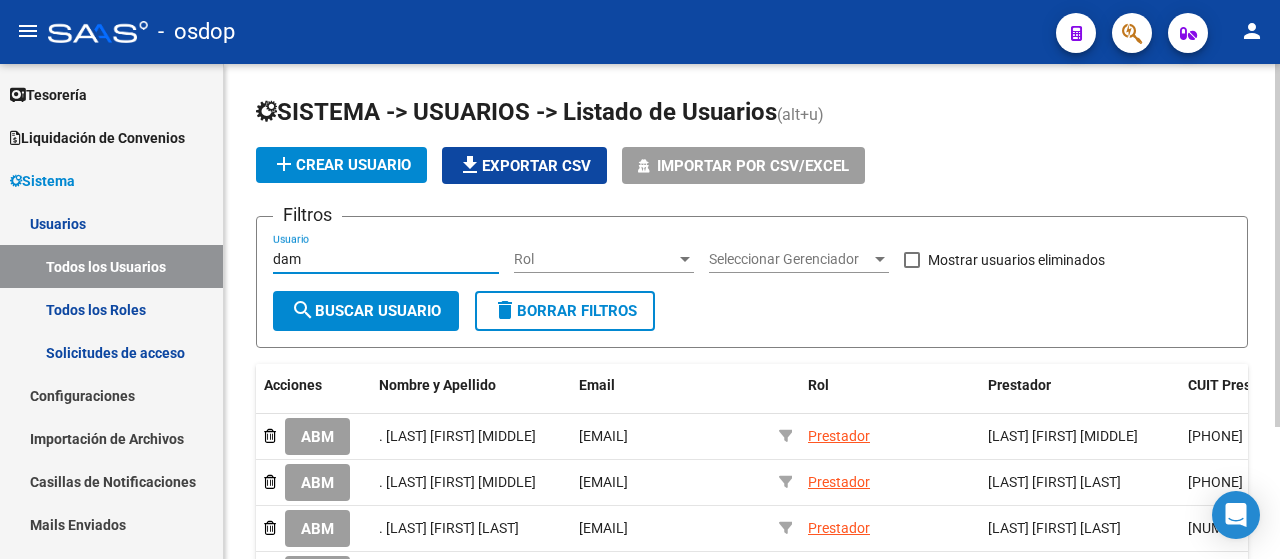 click on "dam" at bounding box center [386, 259] 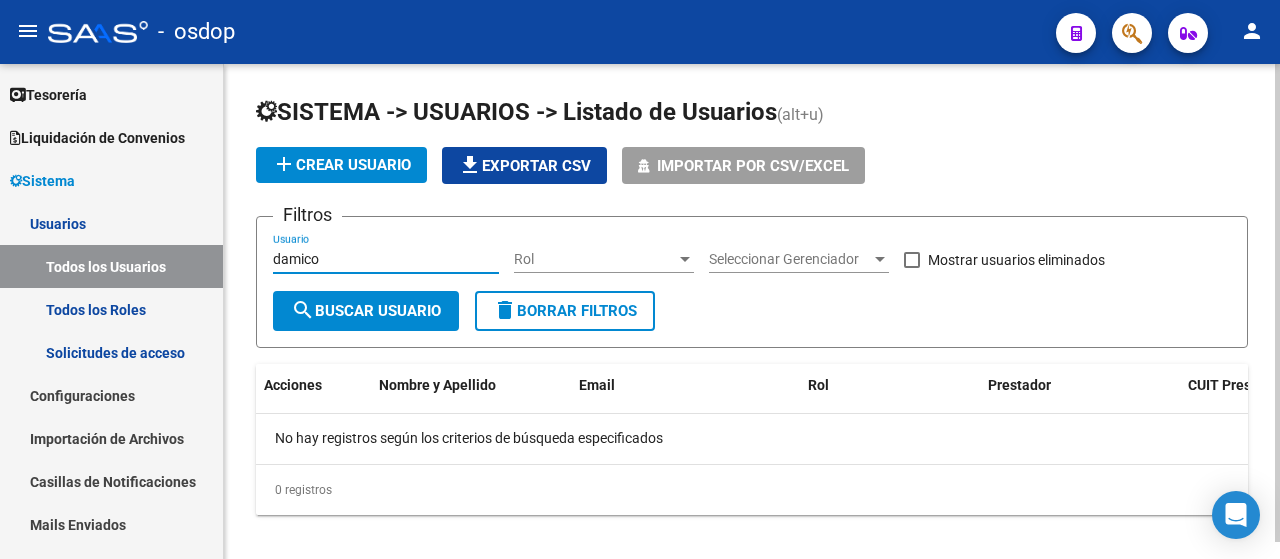 click on "damico" at bounding box center (386, 259) 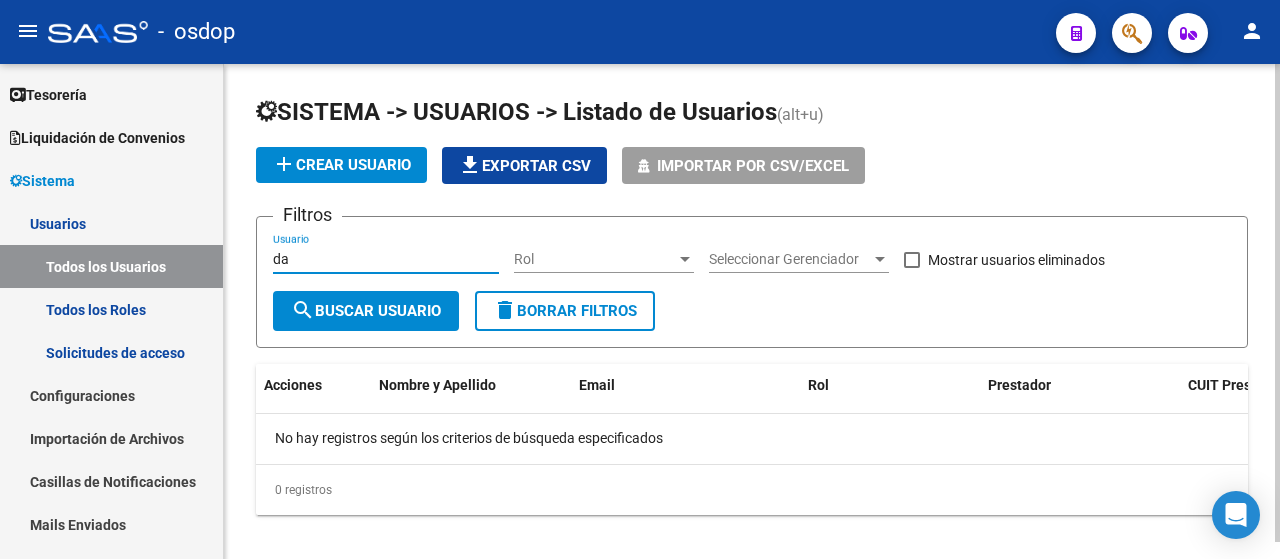 type on "d" 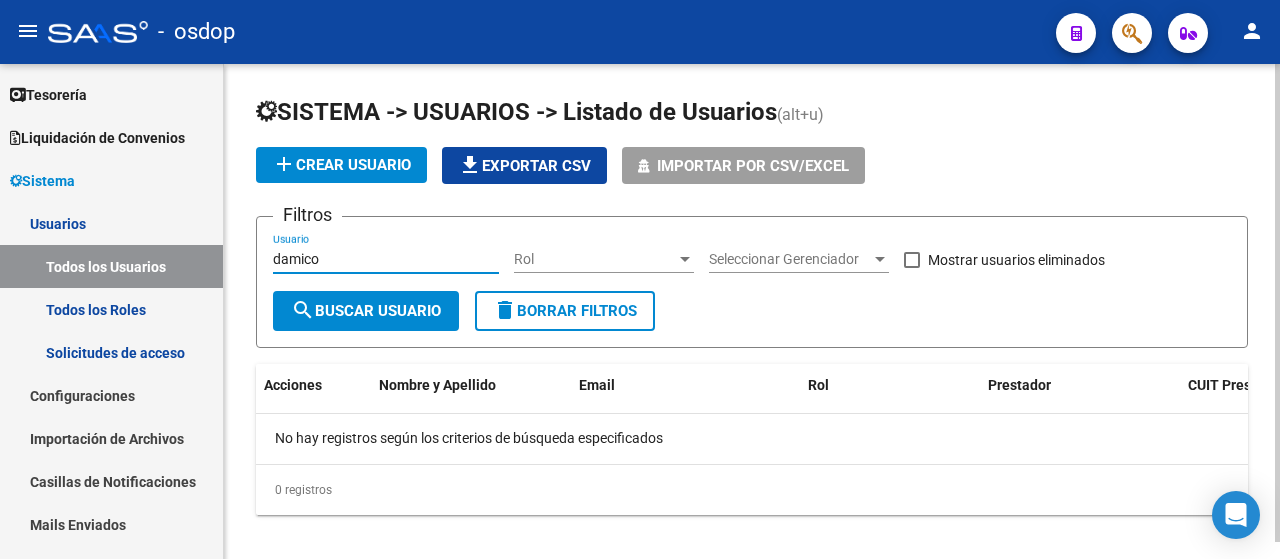 click on "damico" at bounding box center [386, 259] 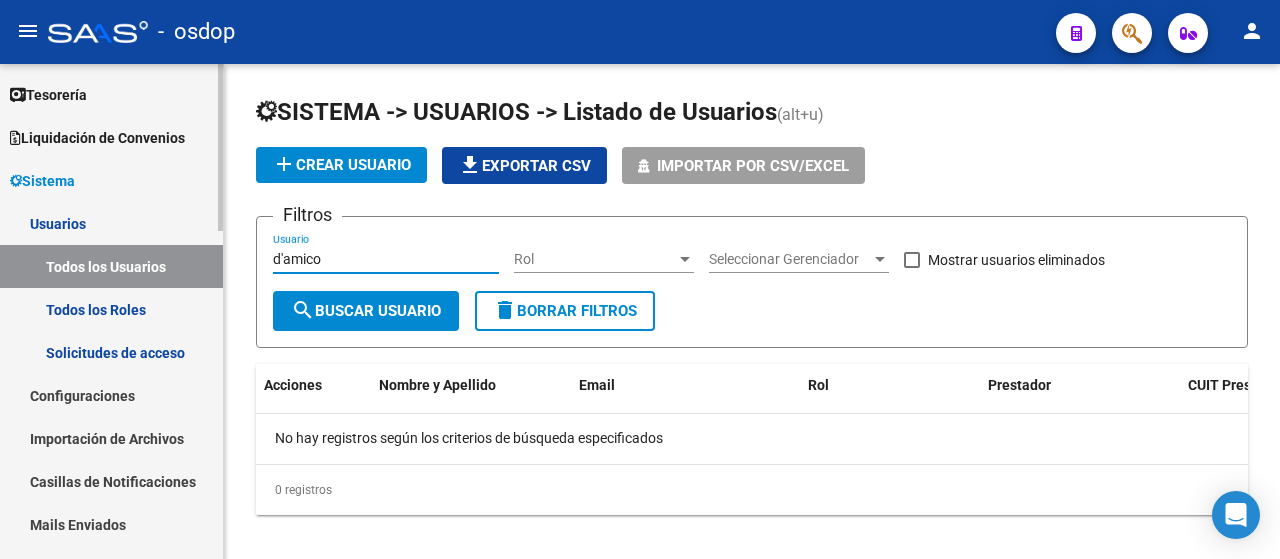 drag, startPoint x: 332, startPoint y: 259, endPoint x: 217, endPoint y: 243, distance: 116.10771 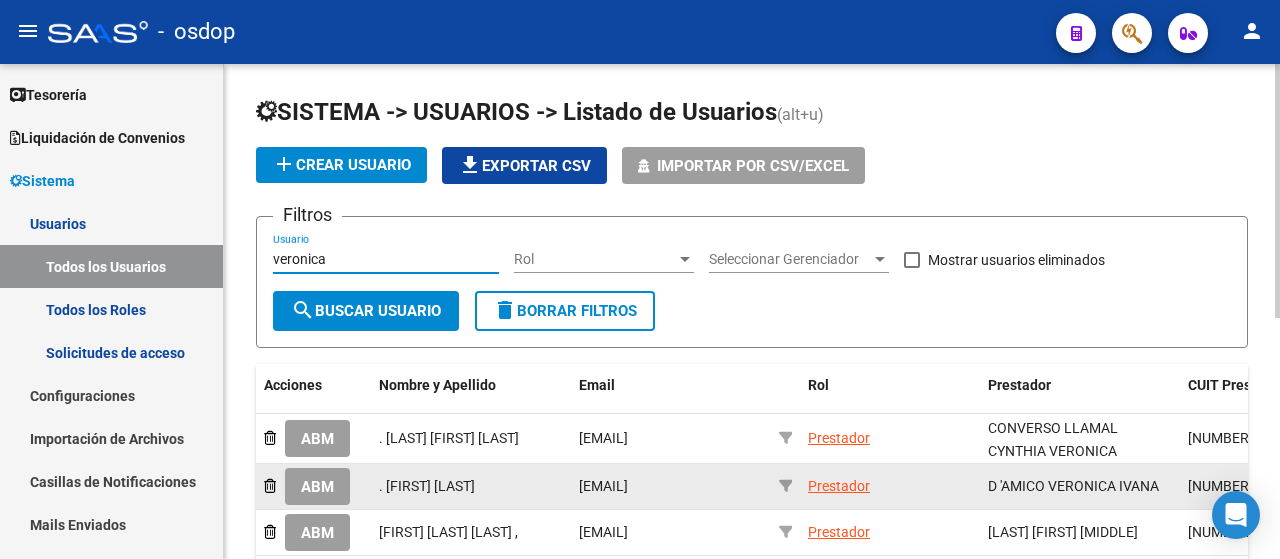 type on "veronica" 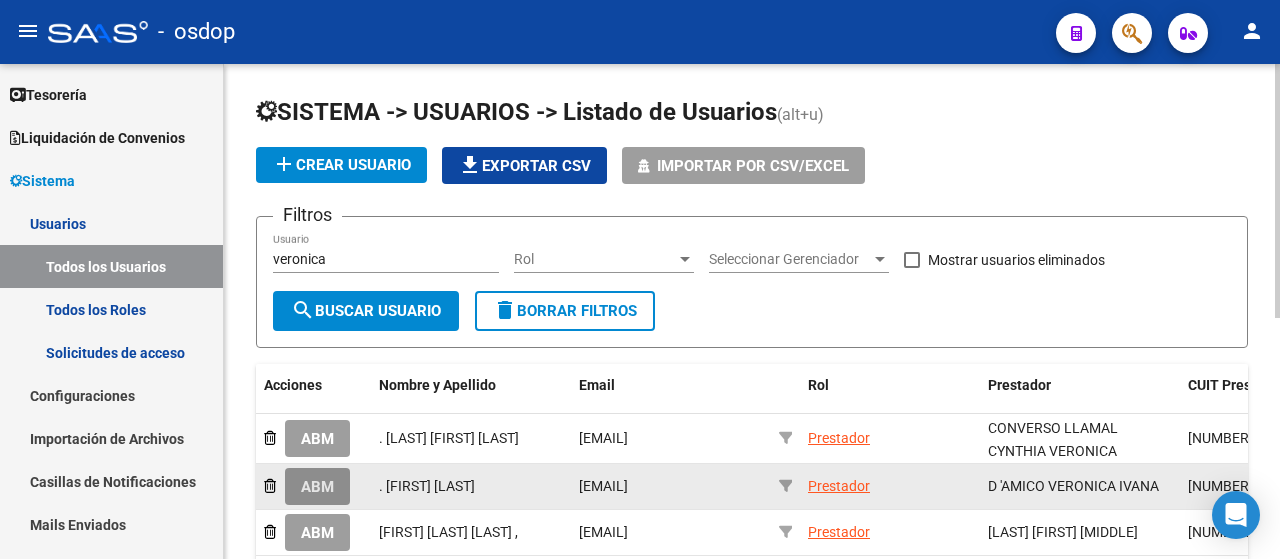 click on "ABM" 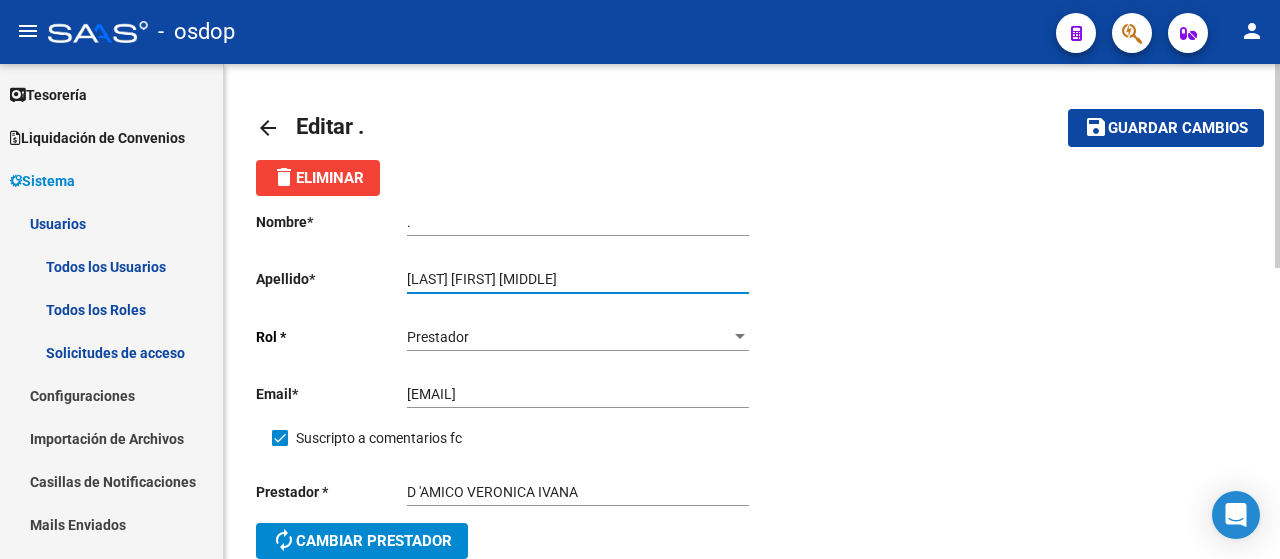 click on "[LAST] [FIRST] [MIDDLE]" at bounding box center (578, 279) 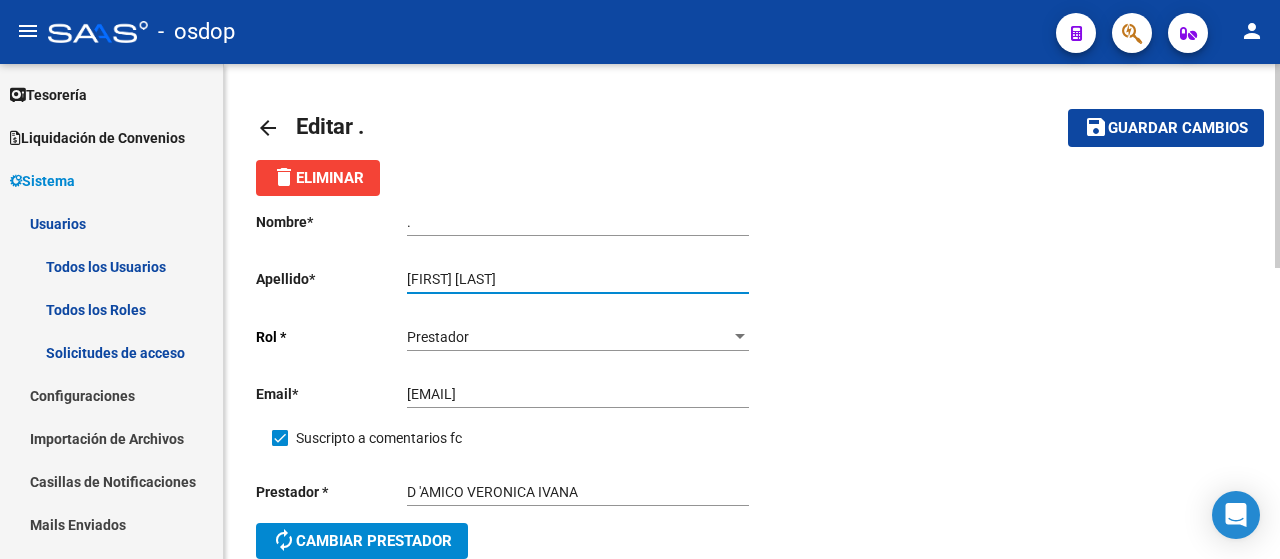 click on "[FIRST] [LAST]" at bounding box center [578, 279] 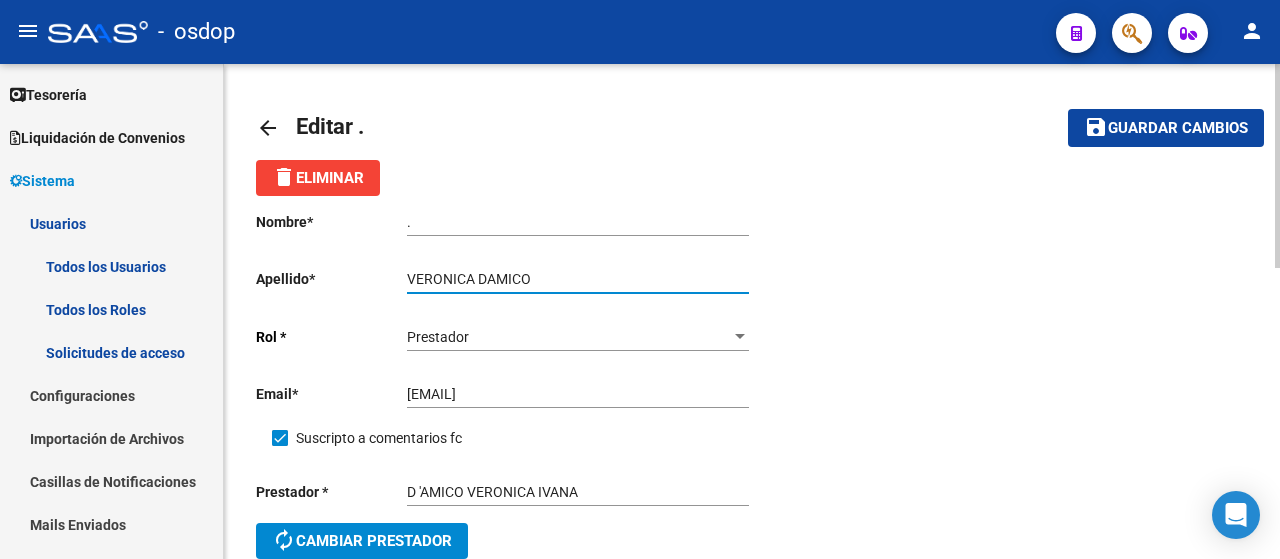 drag, startPoint x: 478, startPoint y: 278, endPoint x: 354, endPoint y: 272, distance: 124.14507 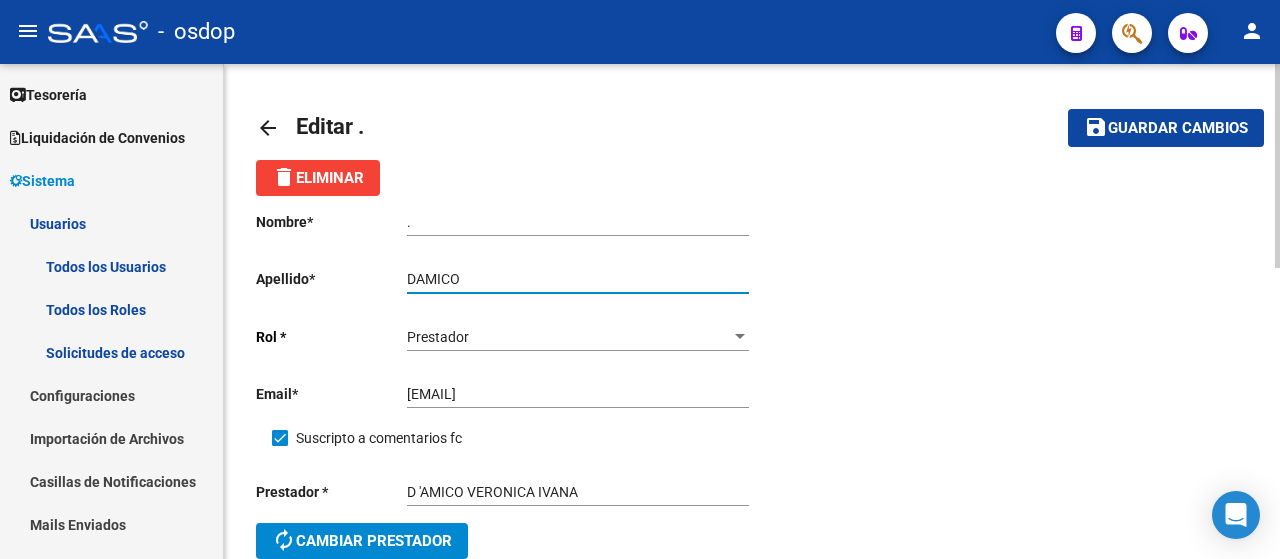 type on "DAMICO" 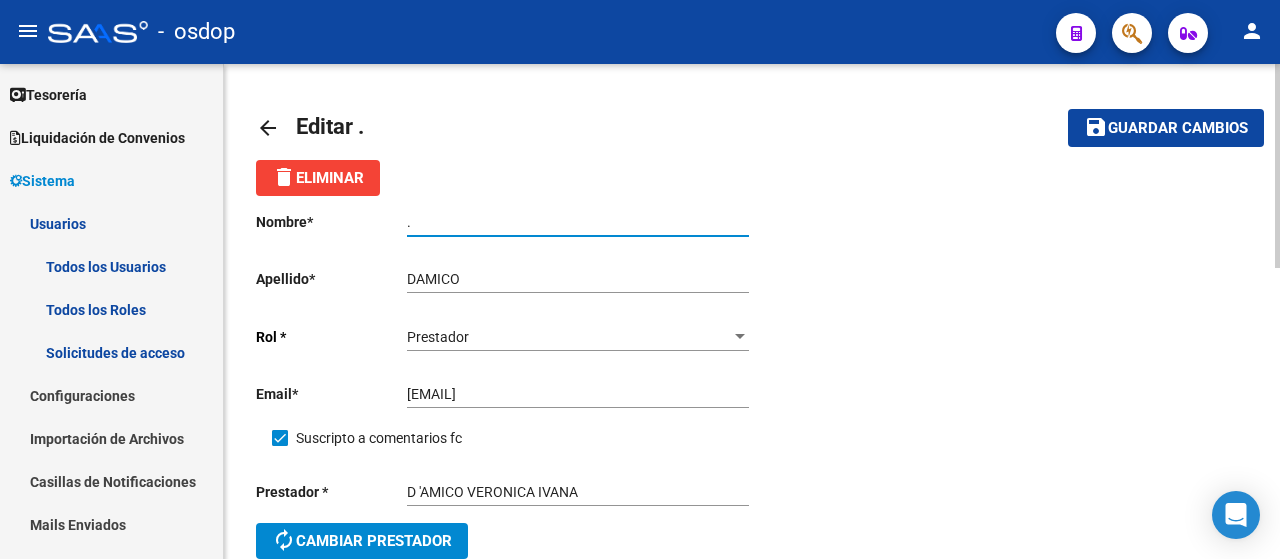 click on "." at bounding box center [578, 222] 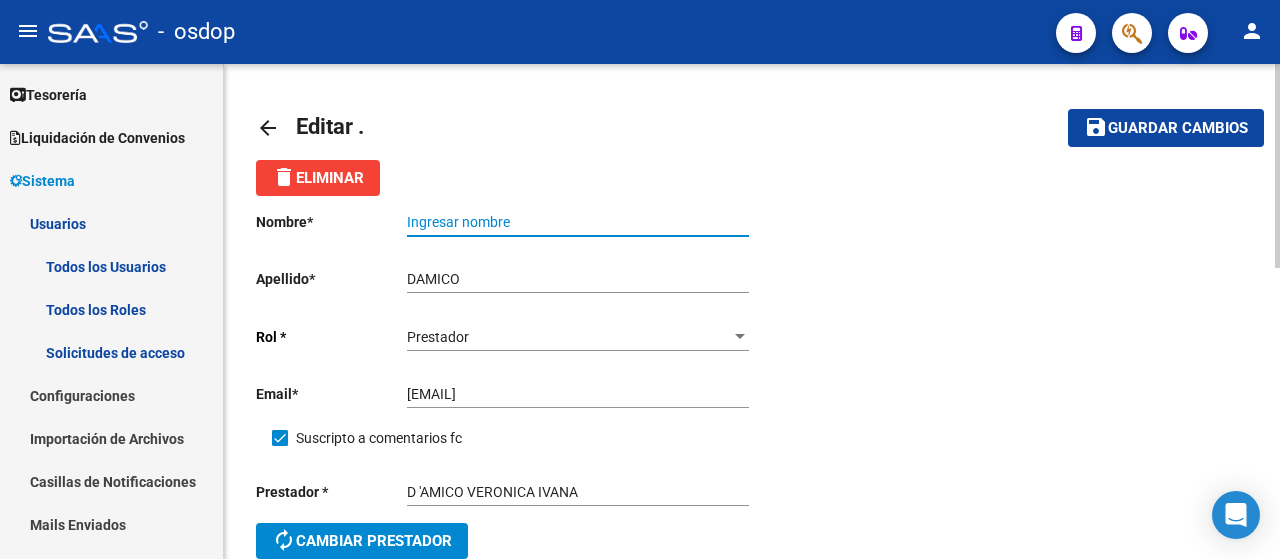 paste on "VERONICA" 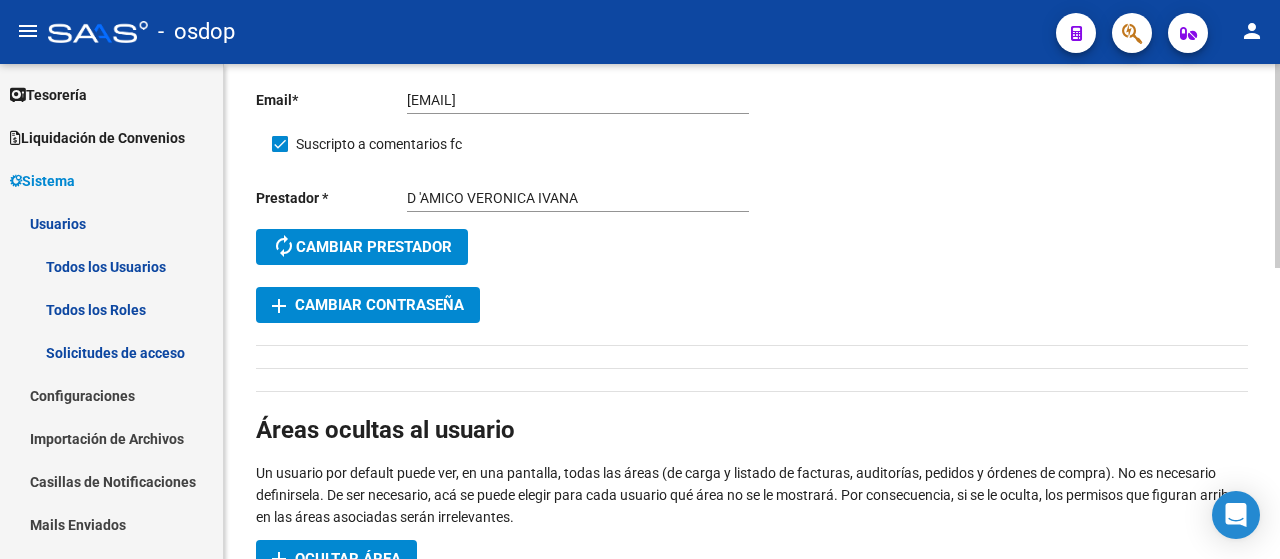scroll, scrollTop: 0, scrollLeft: 0, axis: both 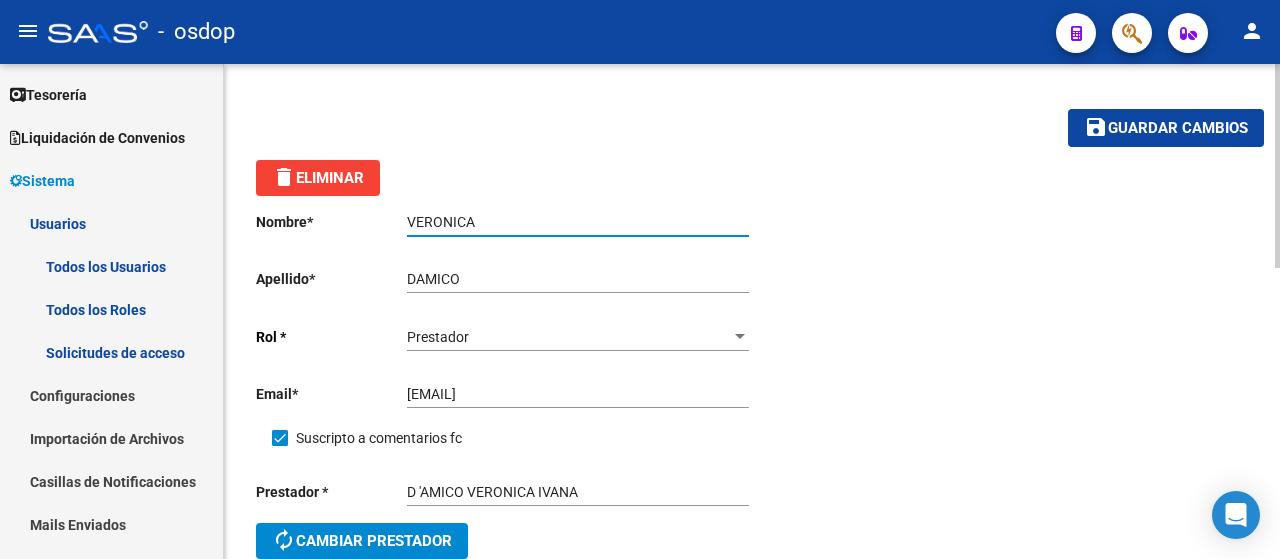 click 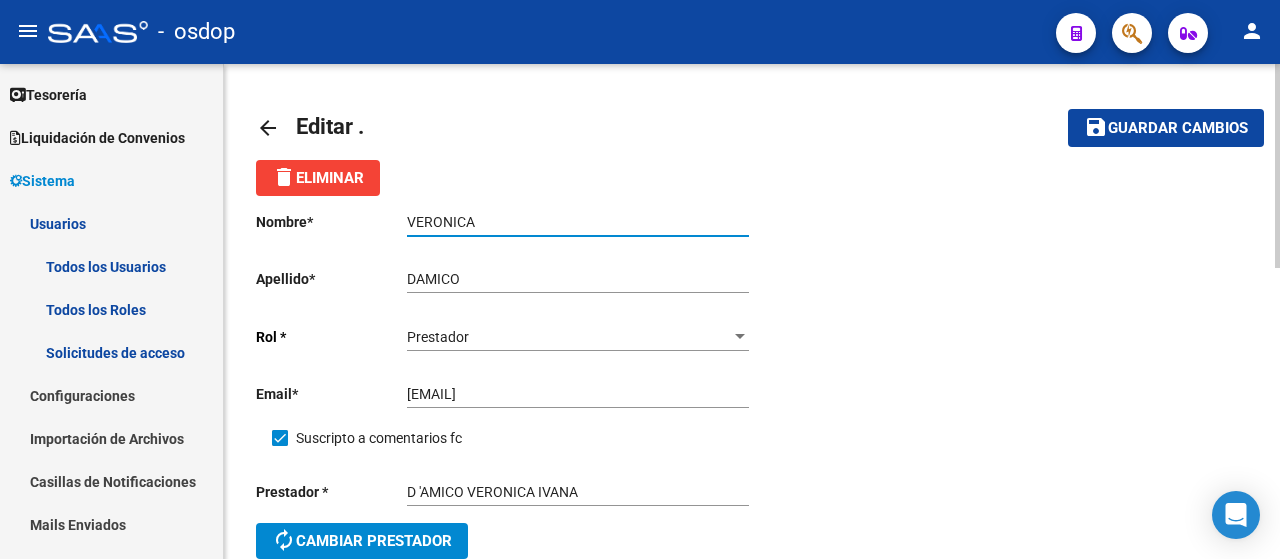 type on "VERONICA" 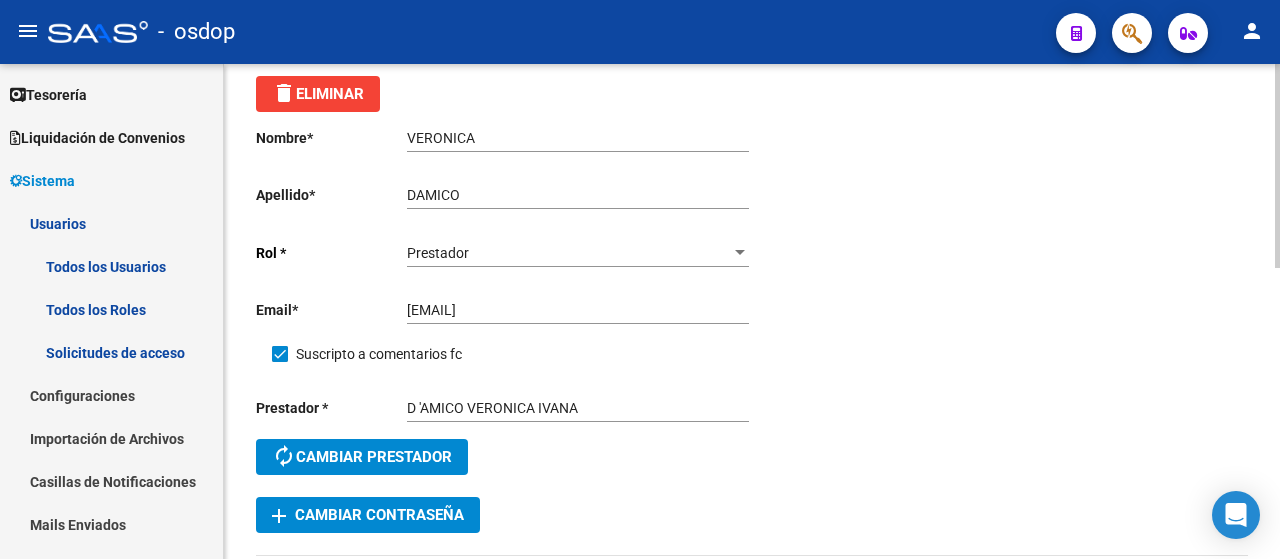 scroll, scrollTop: 0, scrollLeft: 0, axis: both 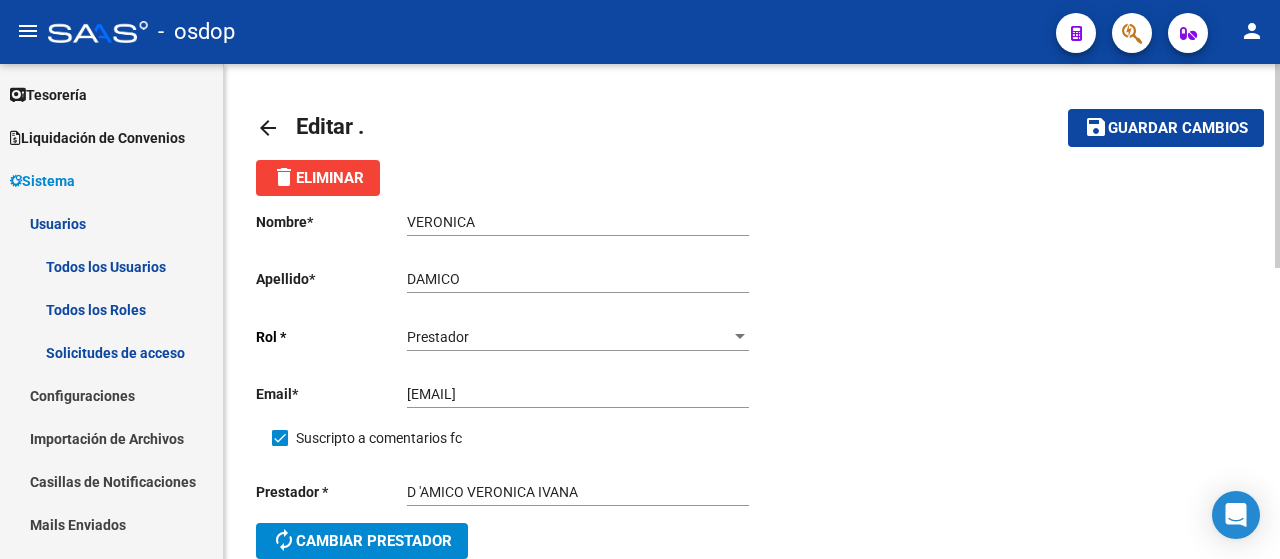 click 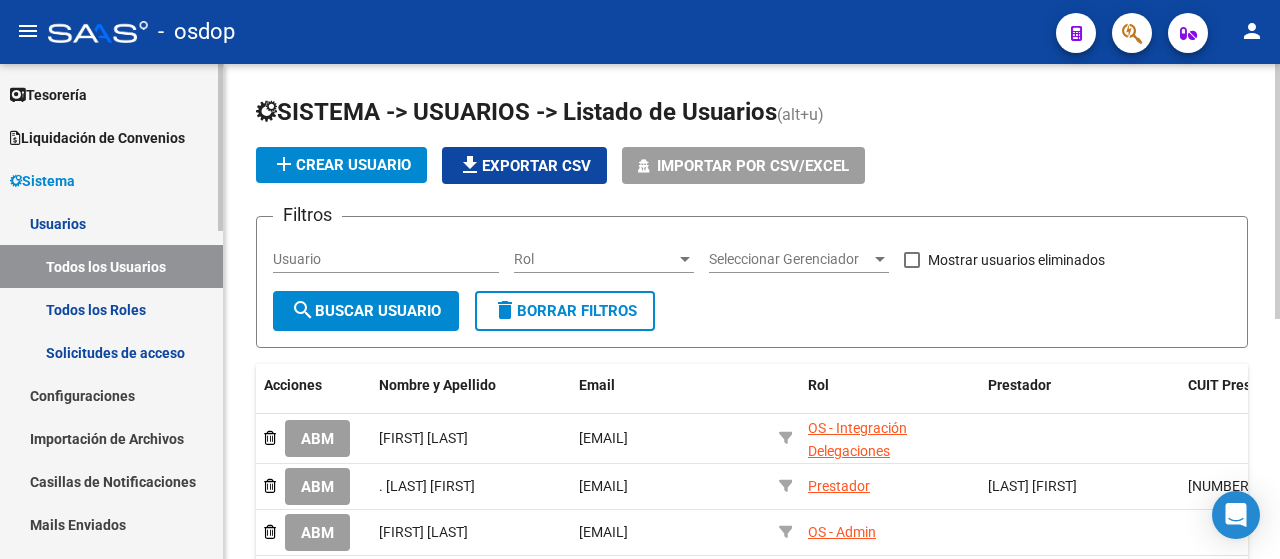 click on "Solicitudes de acceso" at bounding box center (111, 352) 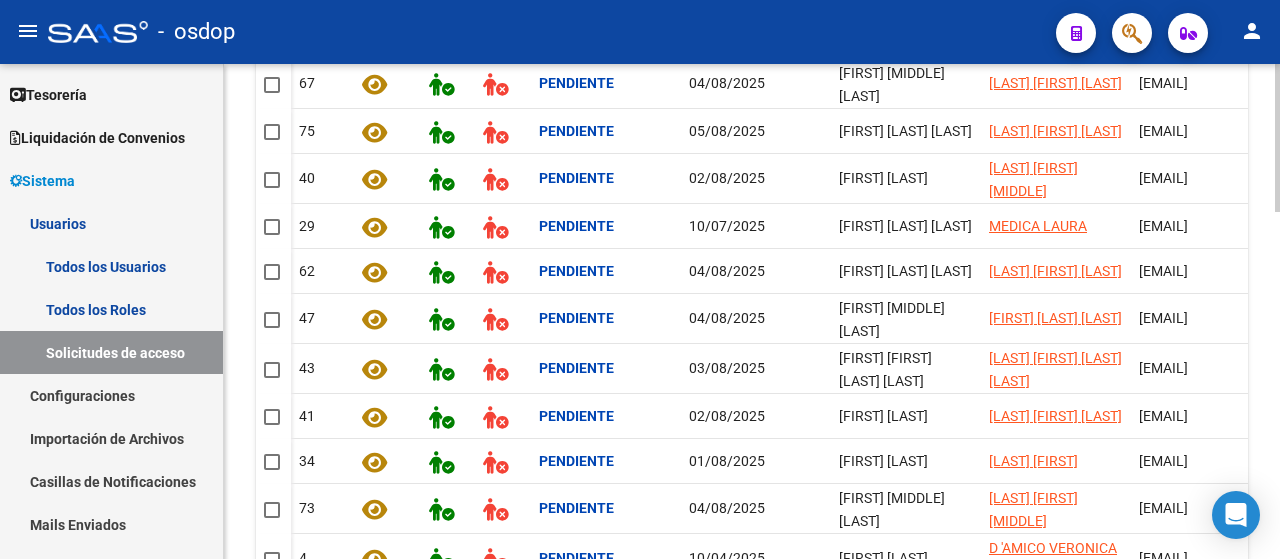 scroll, scrollTop: 1158, scrollLeft: 0, axis: vertical 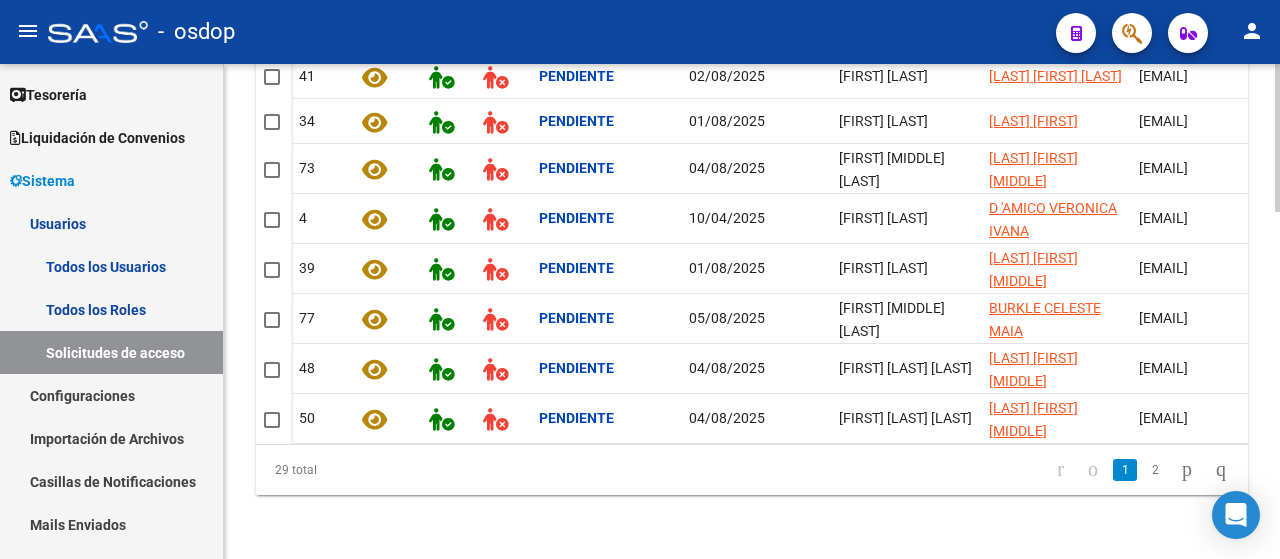 click on "menu -   osdop  person    Firma Express     Reportes Tablero de Control Ingresos Percibidos Análisis de todos los conceptos (histórico) Análisis de todos los conceptos detalle (mensual) Apertura de Transferencias Reales (histórico) Análisis Ingresos RG por CUIT (mensual) Imputación de Códigos Ingresos Devengados Análisis Histórico Detalles Transferencias RG sin DDJJ Detalles por CUIL RG Detalles - MT/PD MT morosos Egresos Devengados Comprobantes Recibidos Facturación Apócrifa Auditorías x Área Auditorías x Usuario Ítems de Auditorías x Usuario SUR Expedientes Internos Movimiento de Expte. SSS Padrón Traspasos x O.S. Traspasos x Gerenciador Traspasos x Provincia Nuevos Aportantes Métricas - Padrón SSS Métricas - Crecimiento Población Tesorería Cheques Emitidos Transferencias Bancarias Realizadas    Tesorería Extractos Procesados (csv) Extractos Originales (pdf) Otros Ingresos Cheques Emitidos Pendientes de Depósito Cheques Depositados Histórico Auditorías Confirmadas Bancos" at bounding box center [640, 279] 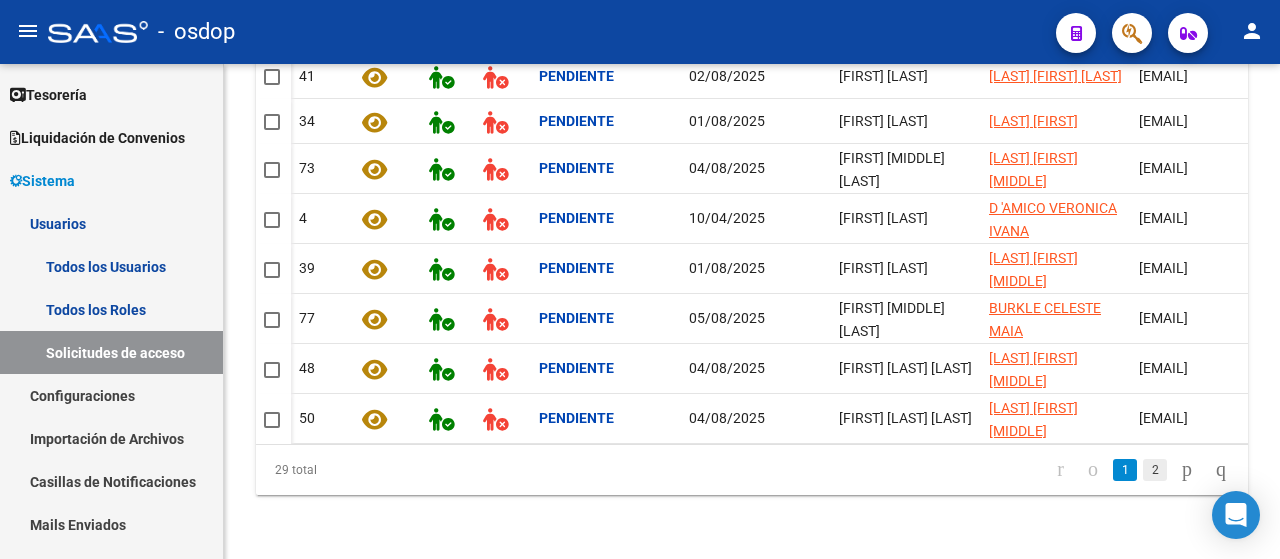 click on "2" 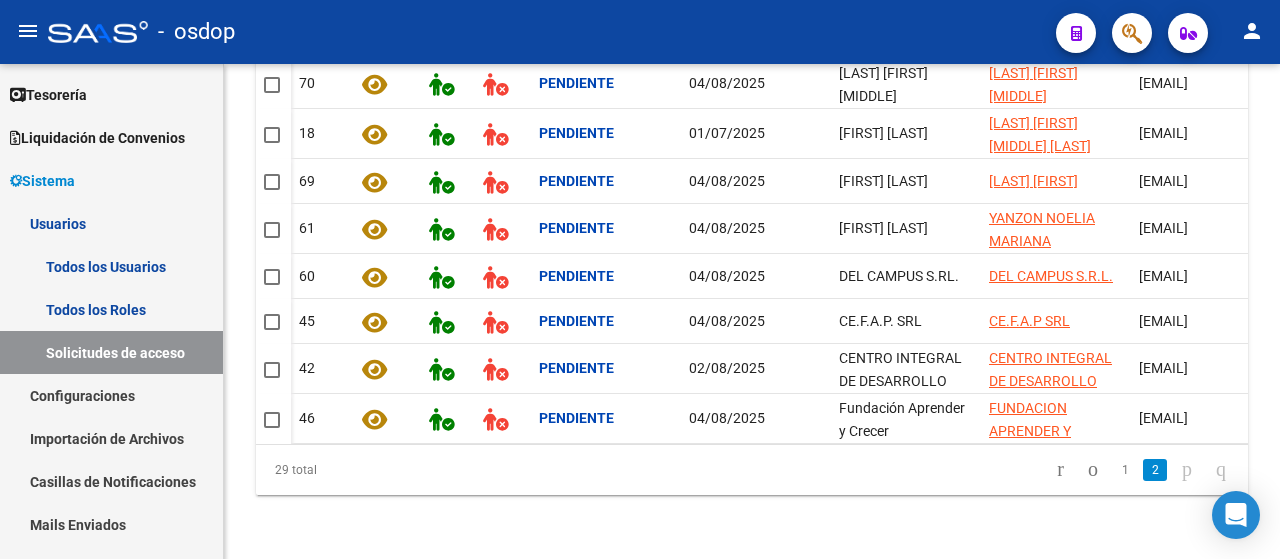 scroll, scrollTop: 608, scrollLeft: 0, axis: vertical 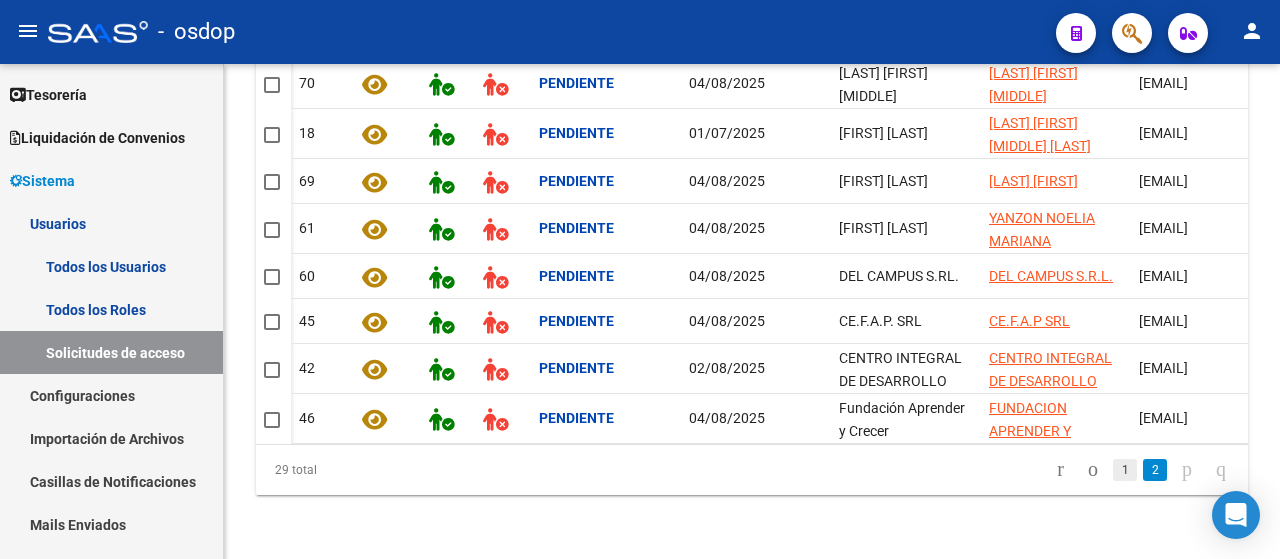 click on "1" 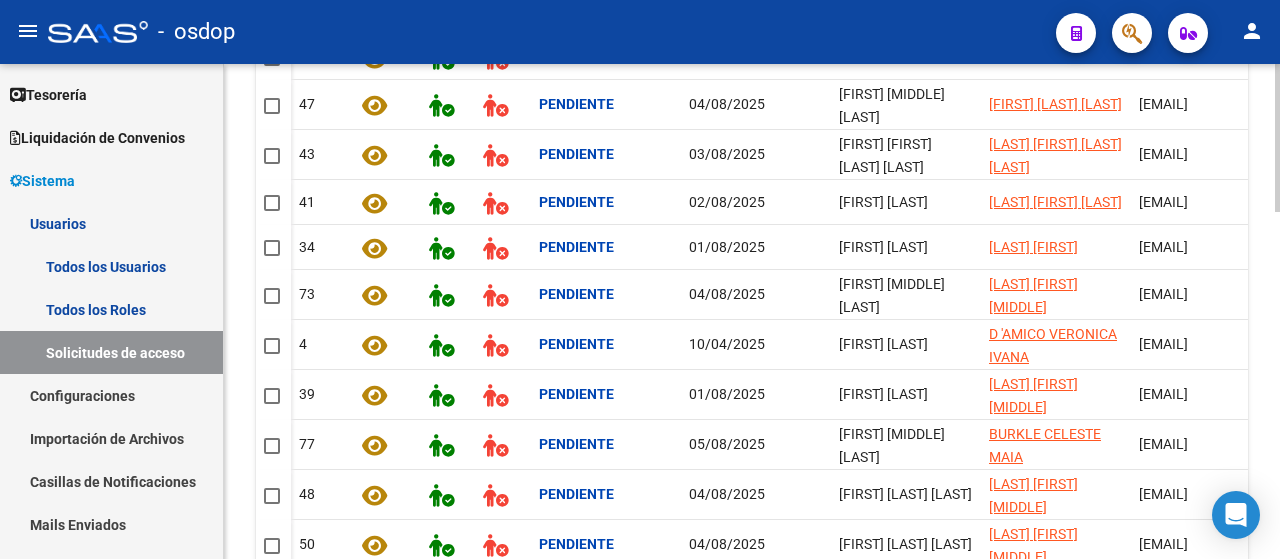 scroll, scrollTop: 1007, scrollLeft: 0, axis: vertical 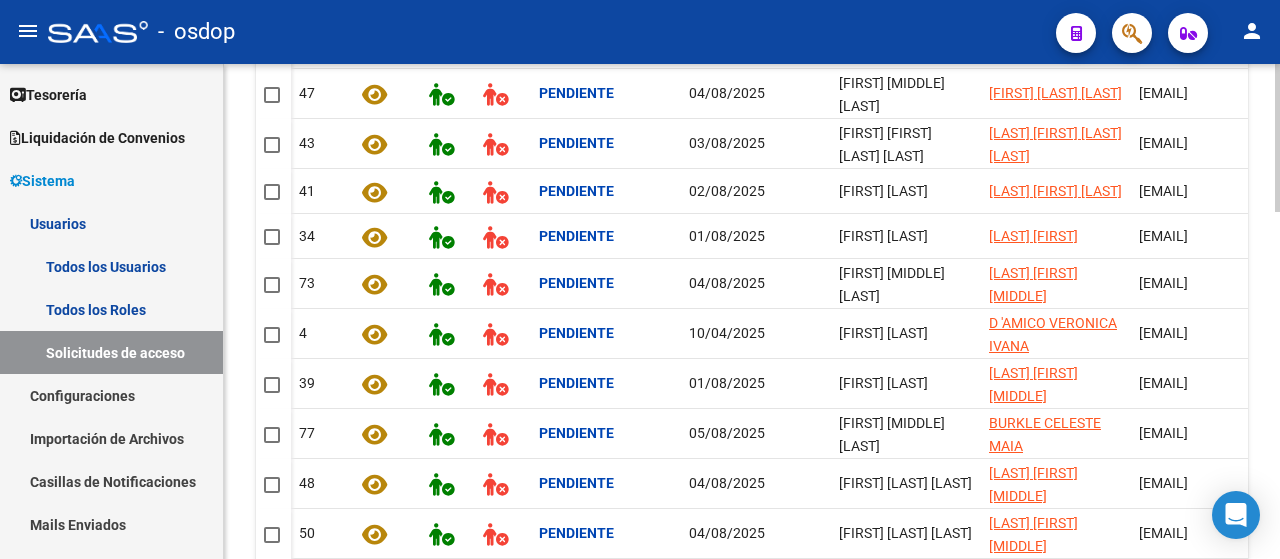 click 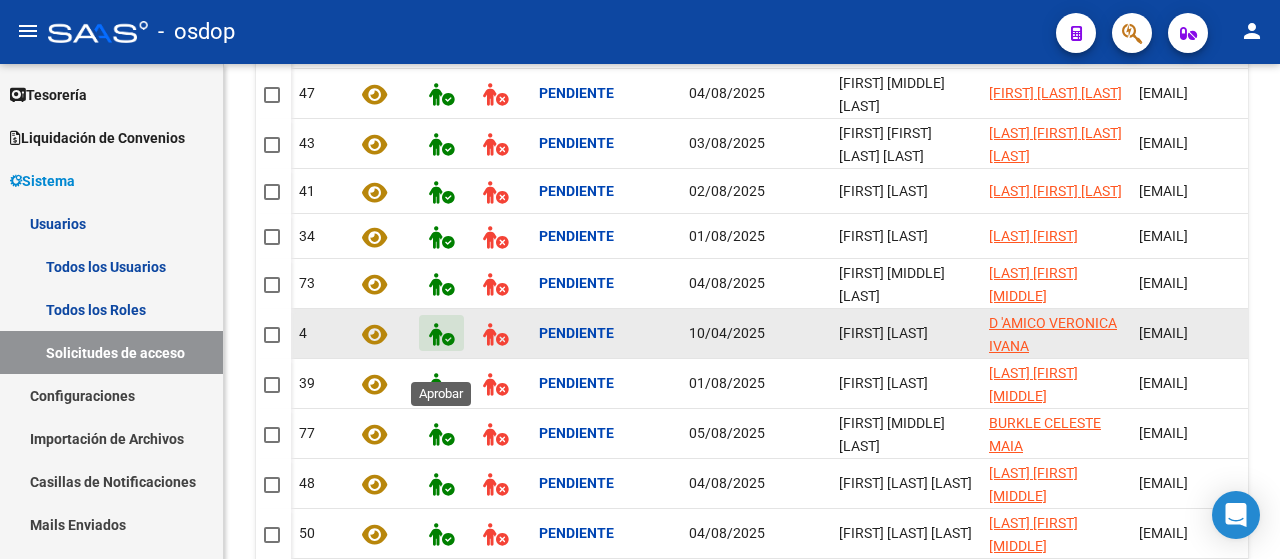 click 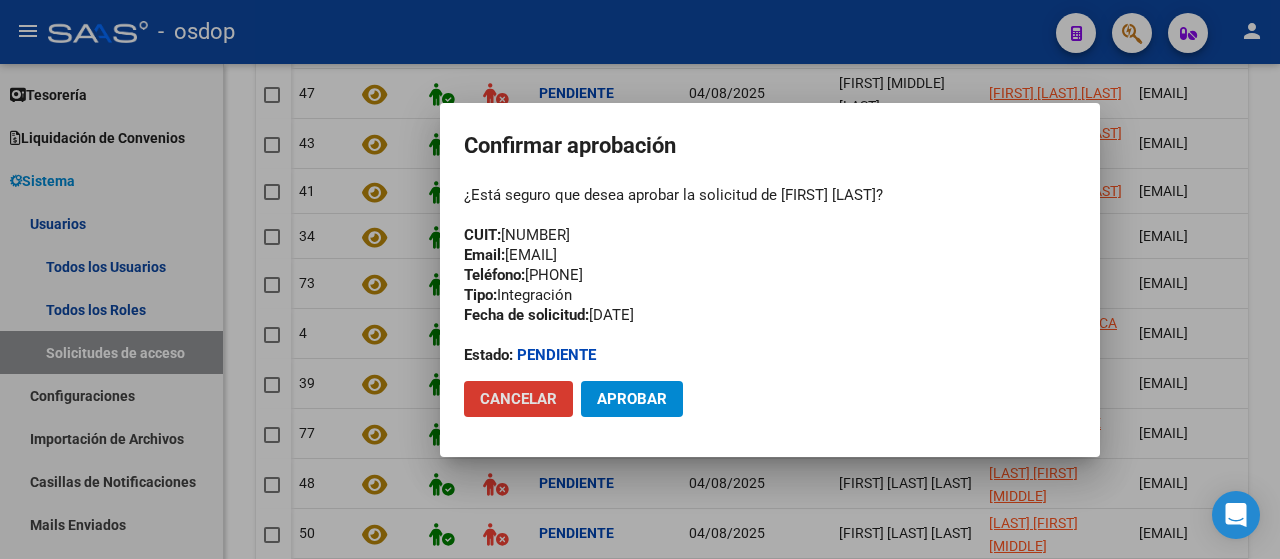 click on "Aprobar" 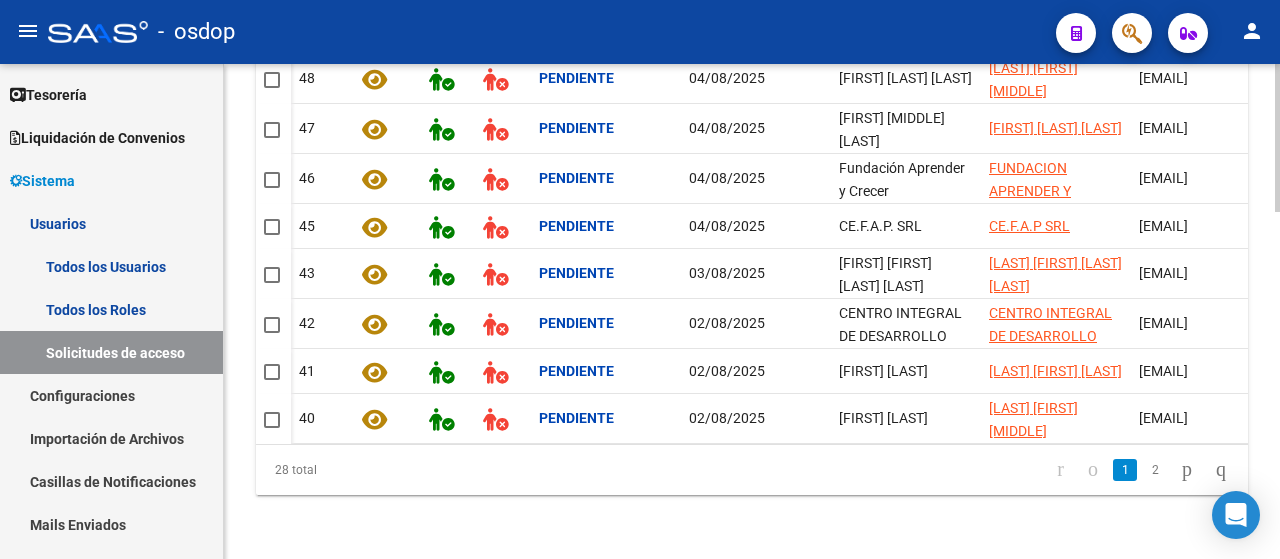scroll, scrollTop: 1132, scrollLeft: 0, axis: vertical 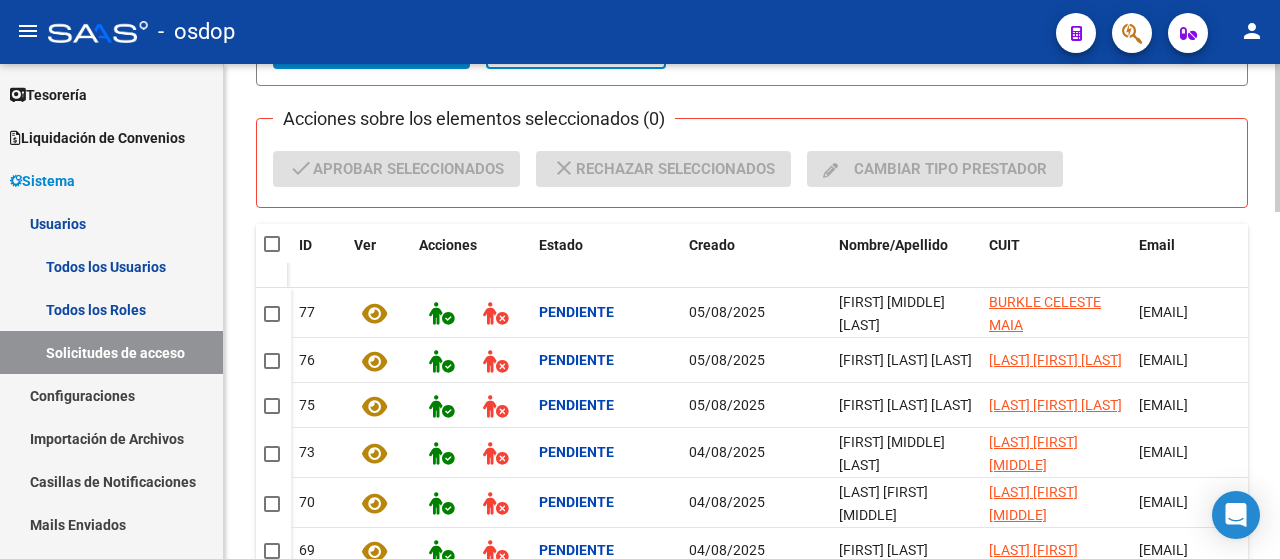click 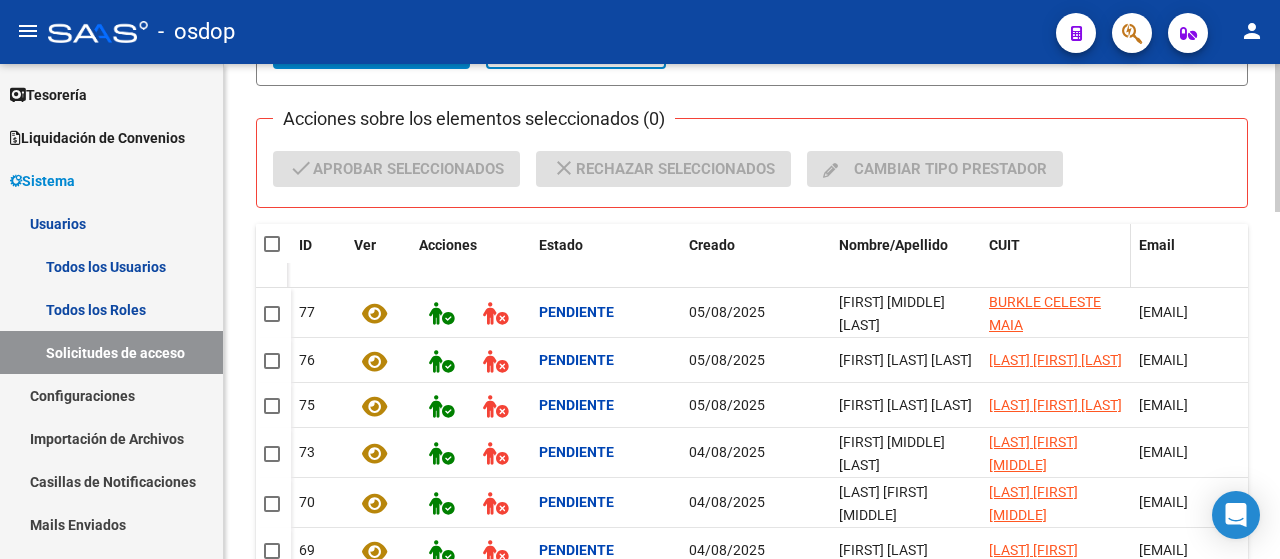 click on "CUIT" 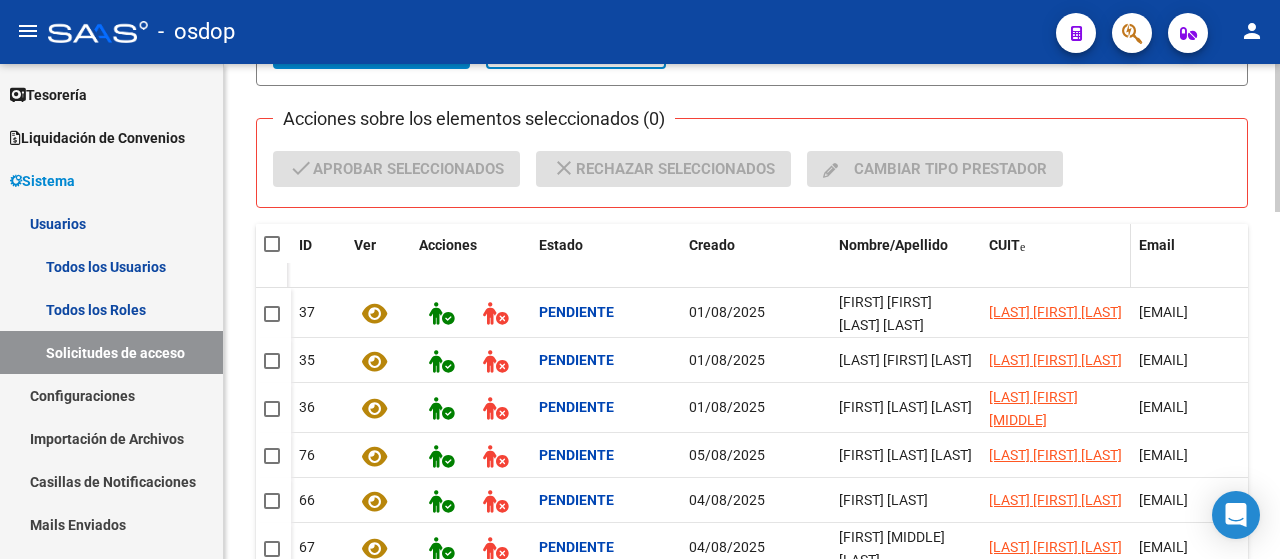 click on "CUIT" 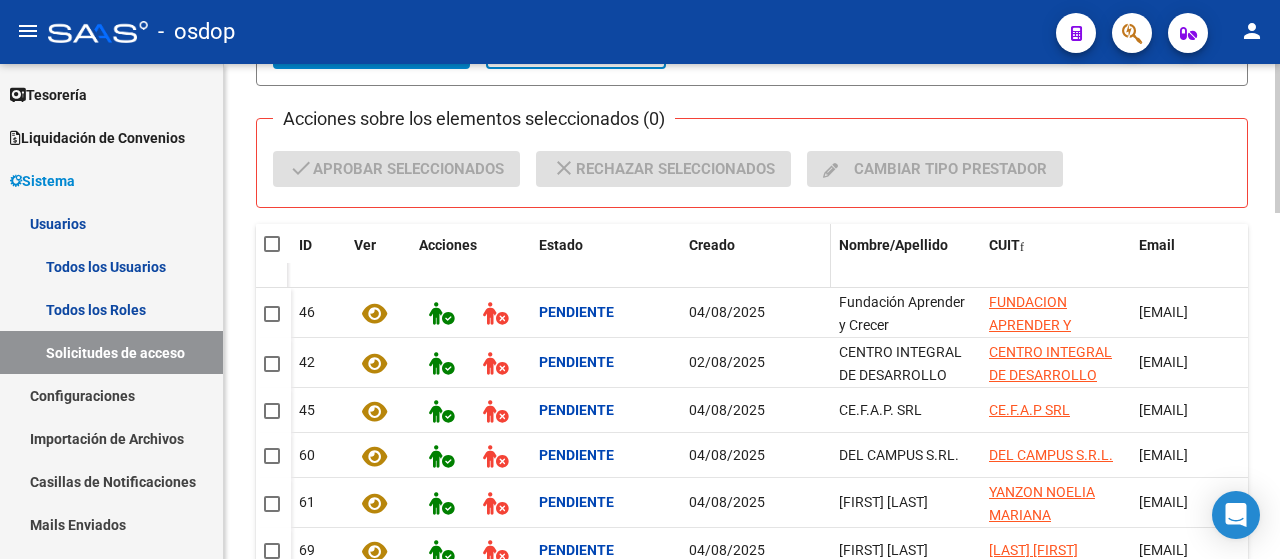click on "Creado" 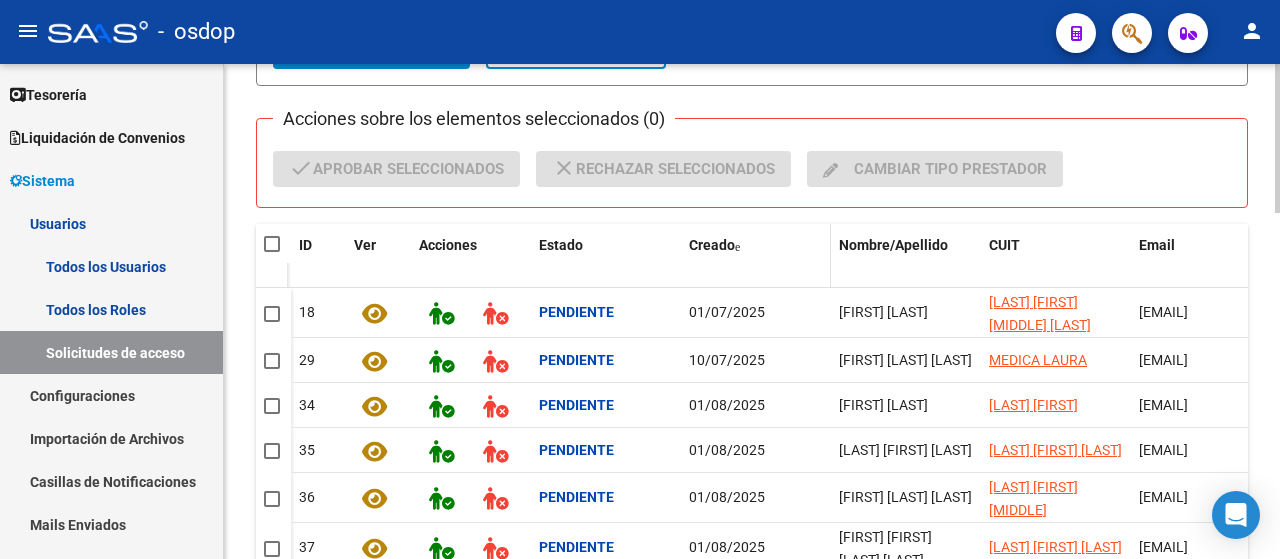 click on "Creado" 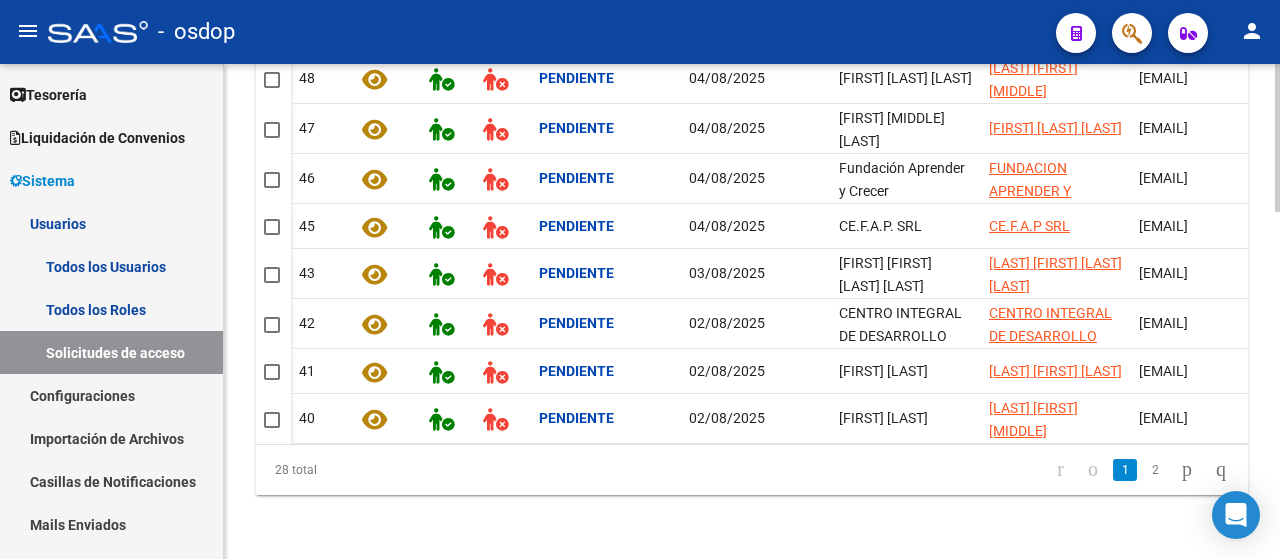scroll, scrollTop: 1158, scrollLeft: 0, axis: vertical 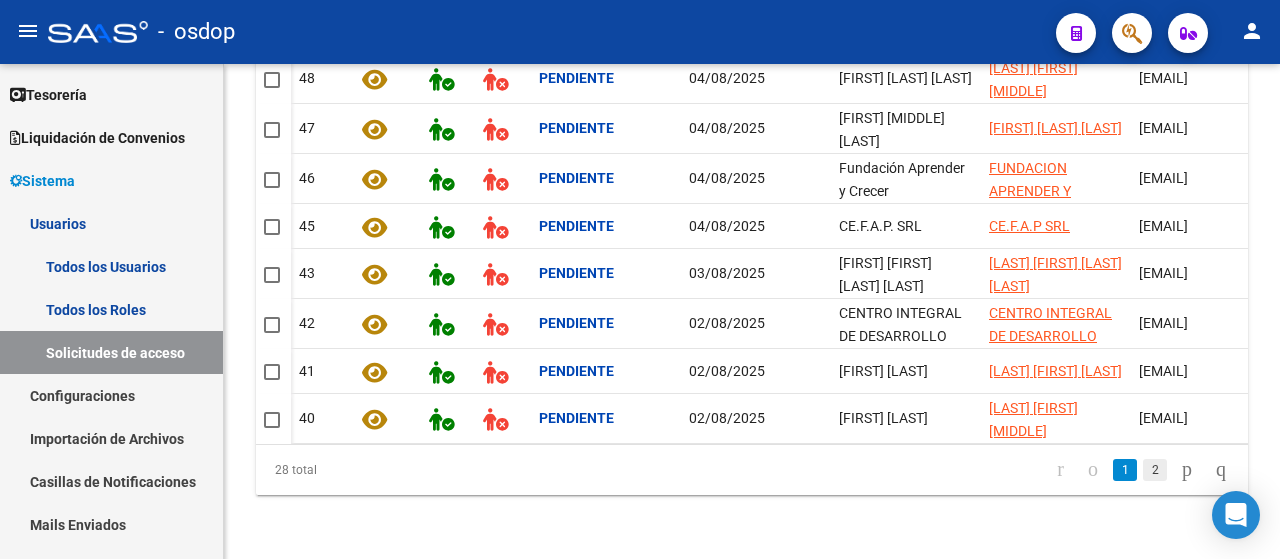 click on "2" 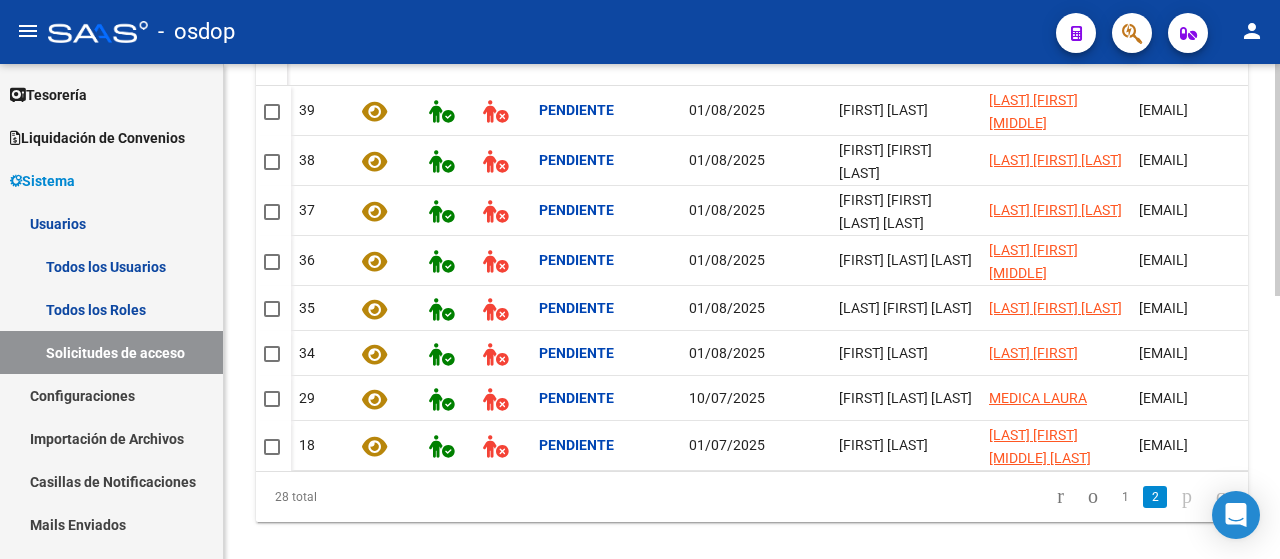 scroll, scrollTop: 558, scrollLeft: 0, axis: vertical 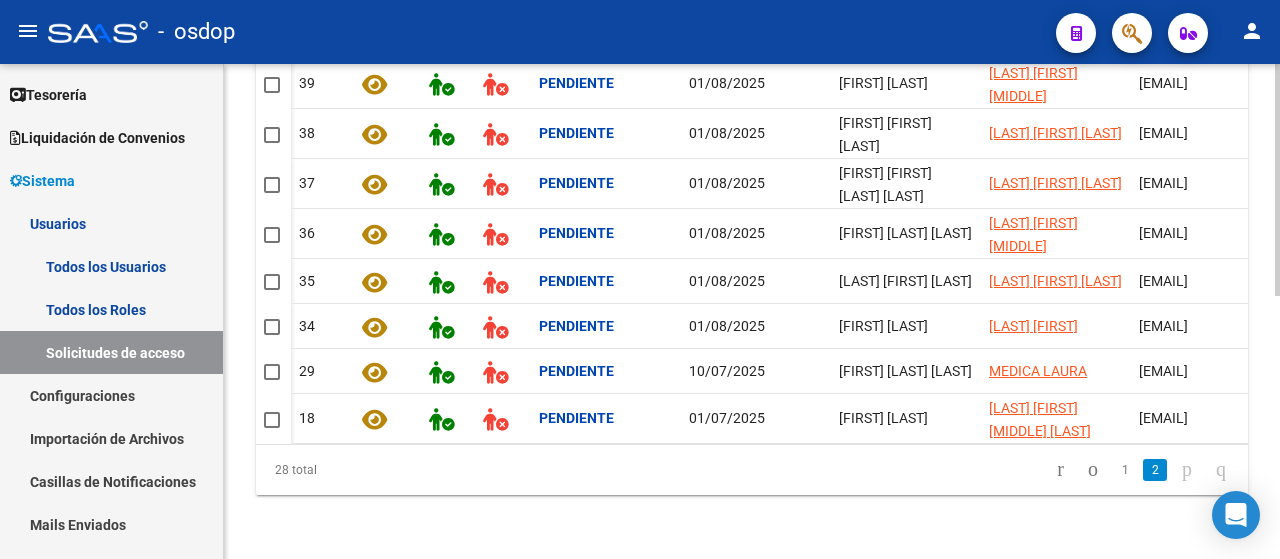 click 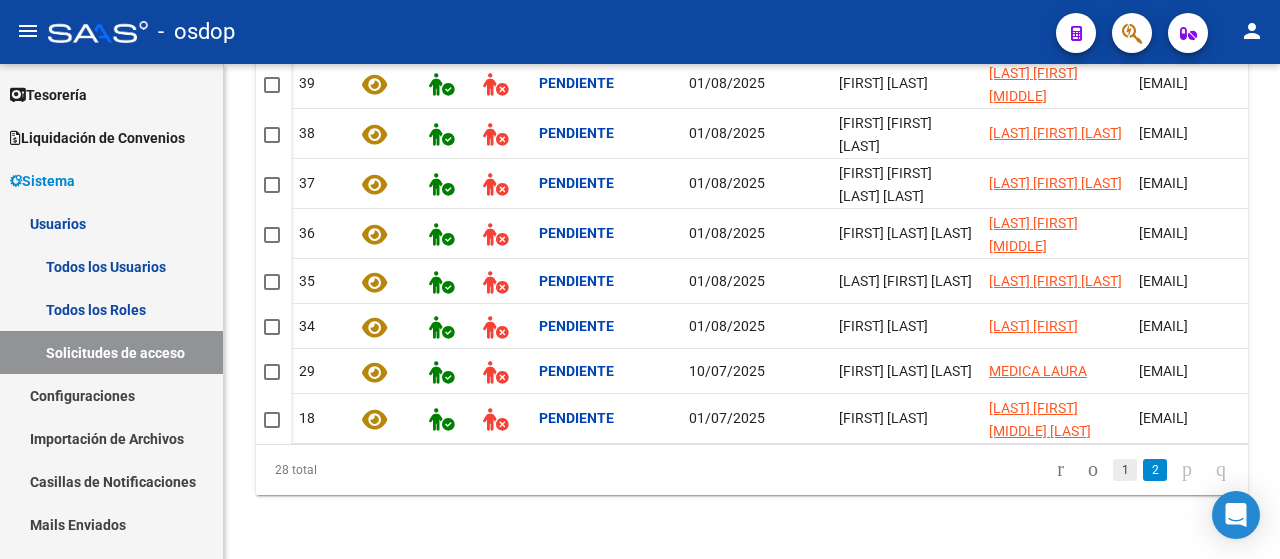 click on "1" 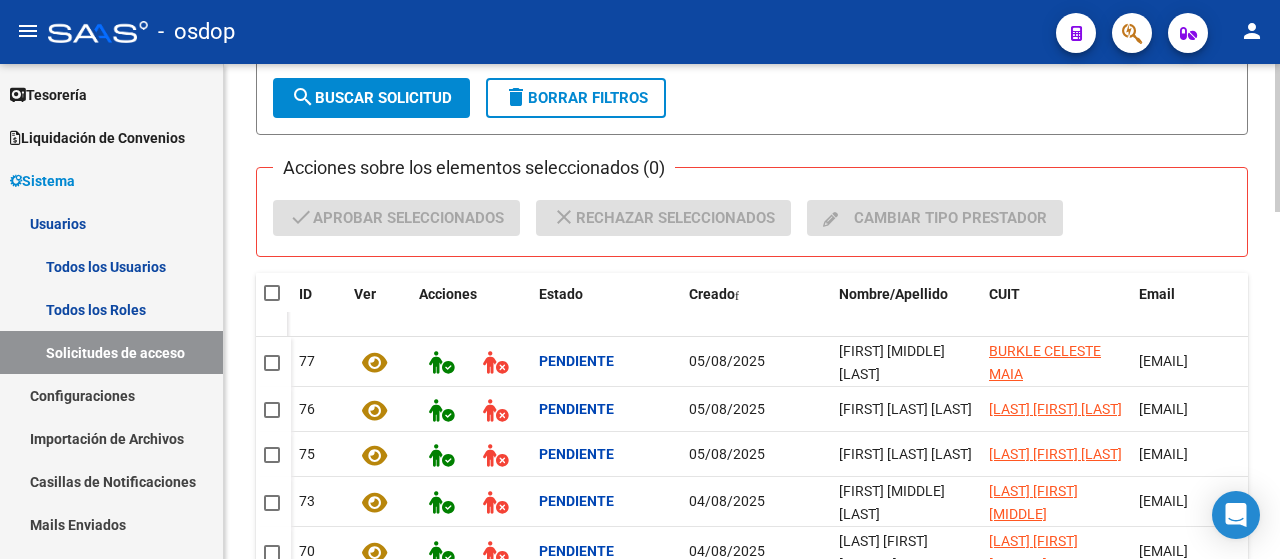 scroll, scrollTop: 256, scrollLeft: 0, axis: vertical 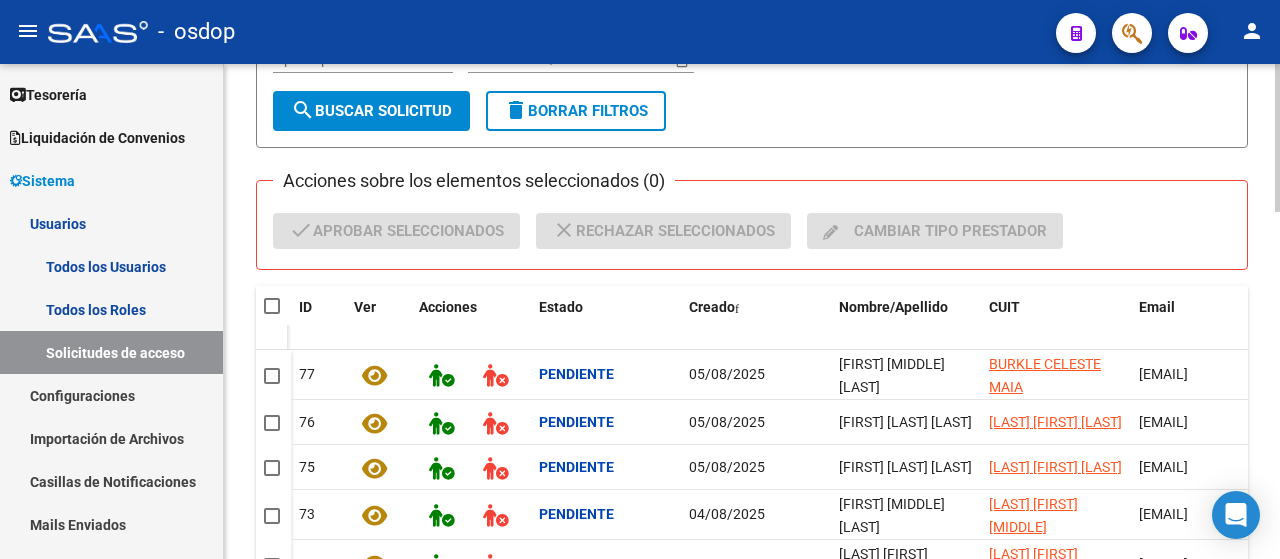 click 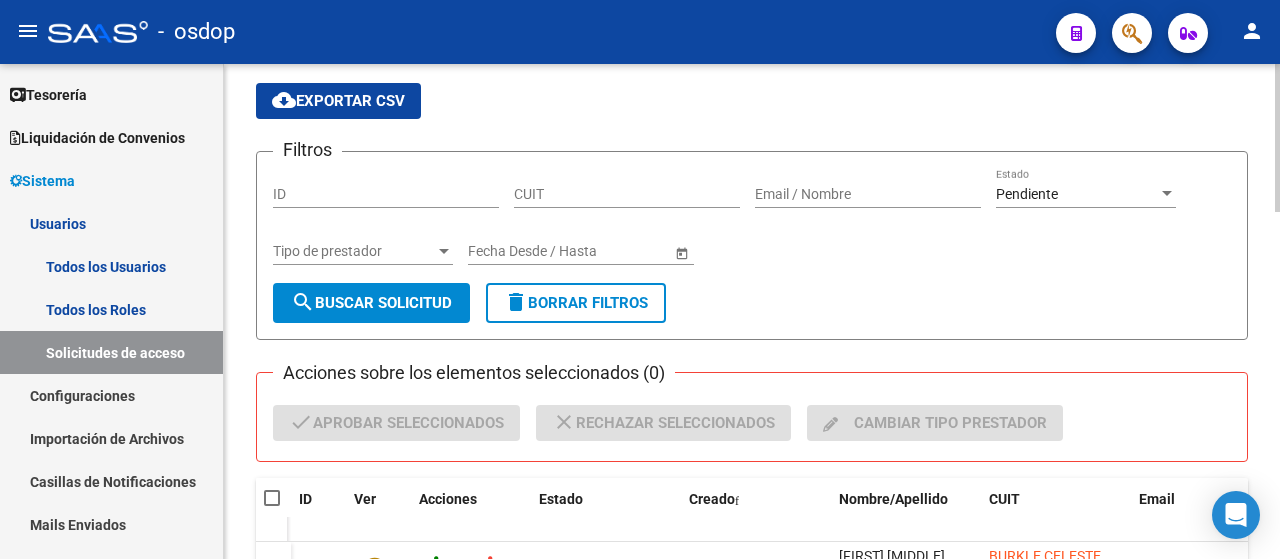 scroll, scrollTop: 0, scrollLeft: 0, axis: both 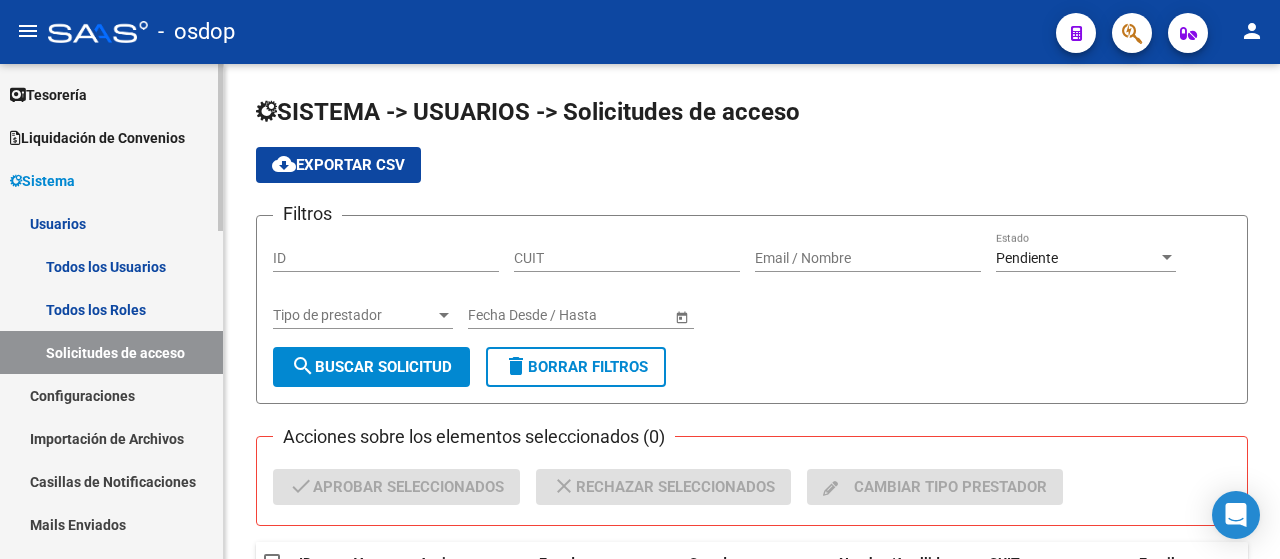 click on "Todos los Usuarios" at bounding box center (111, 266) 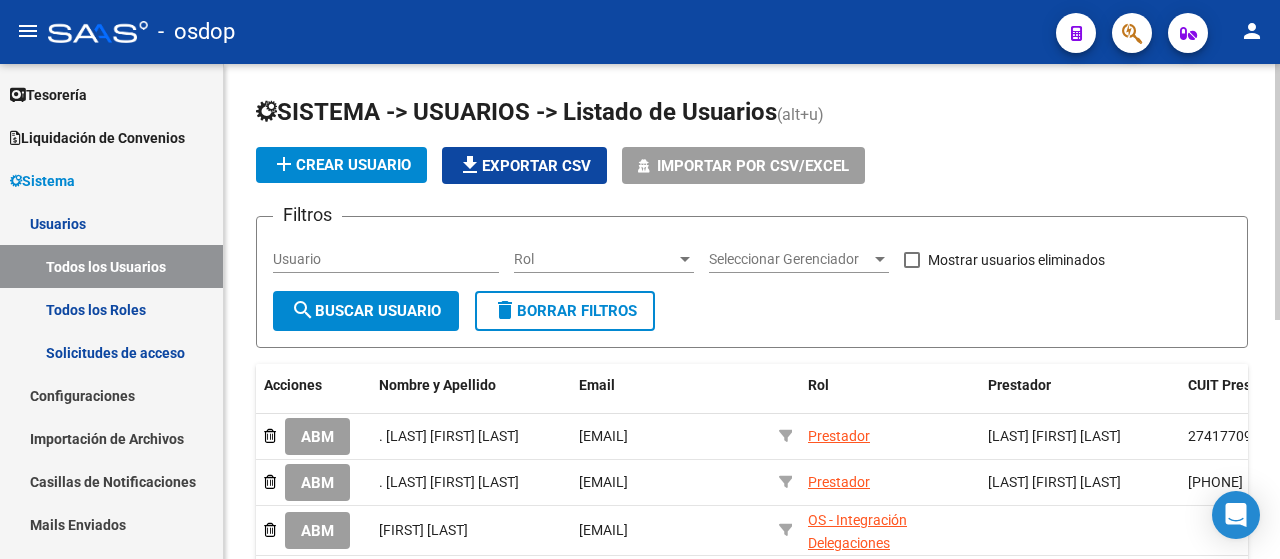 click on "Usuario" 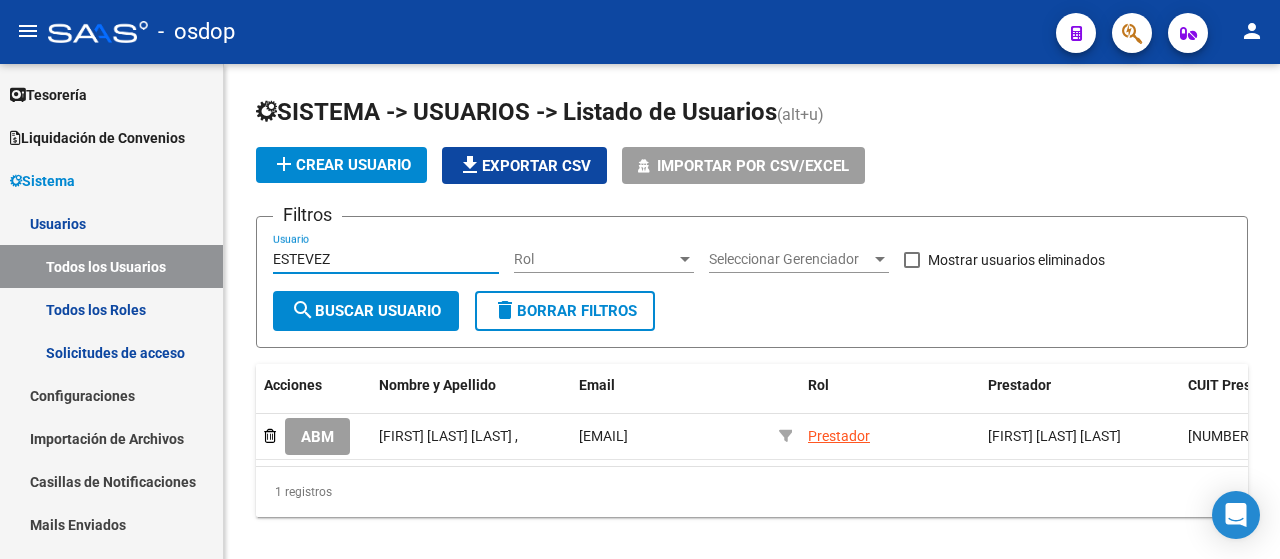 type on "ESTEVEZ" 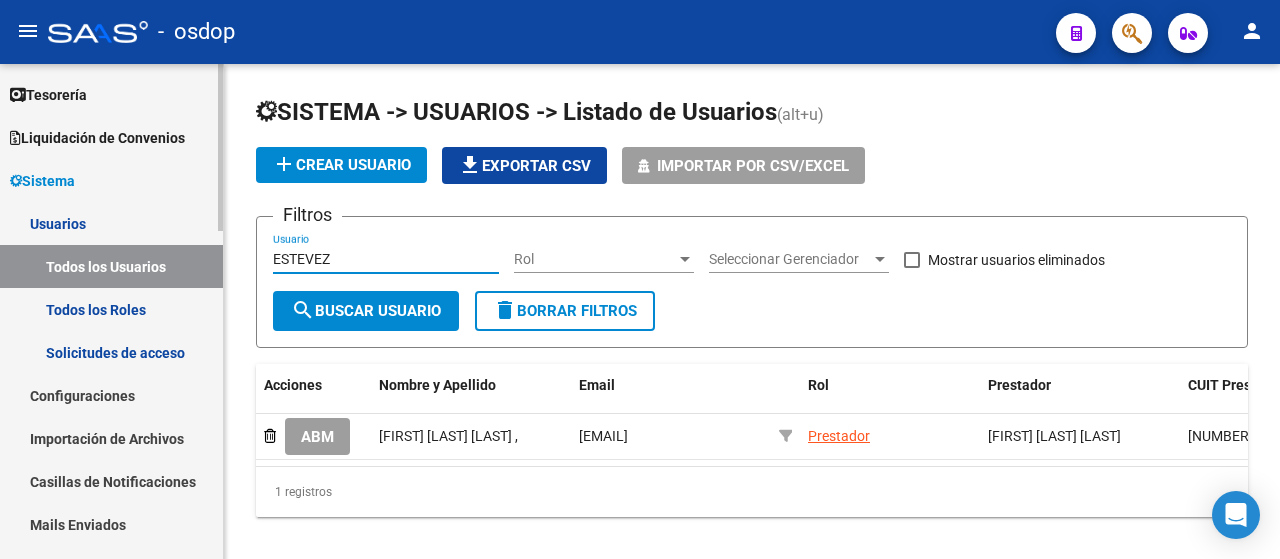click on "Sistema" at bounding box center [42, 181] 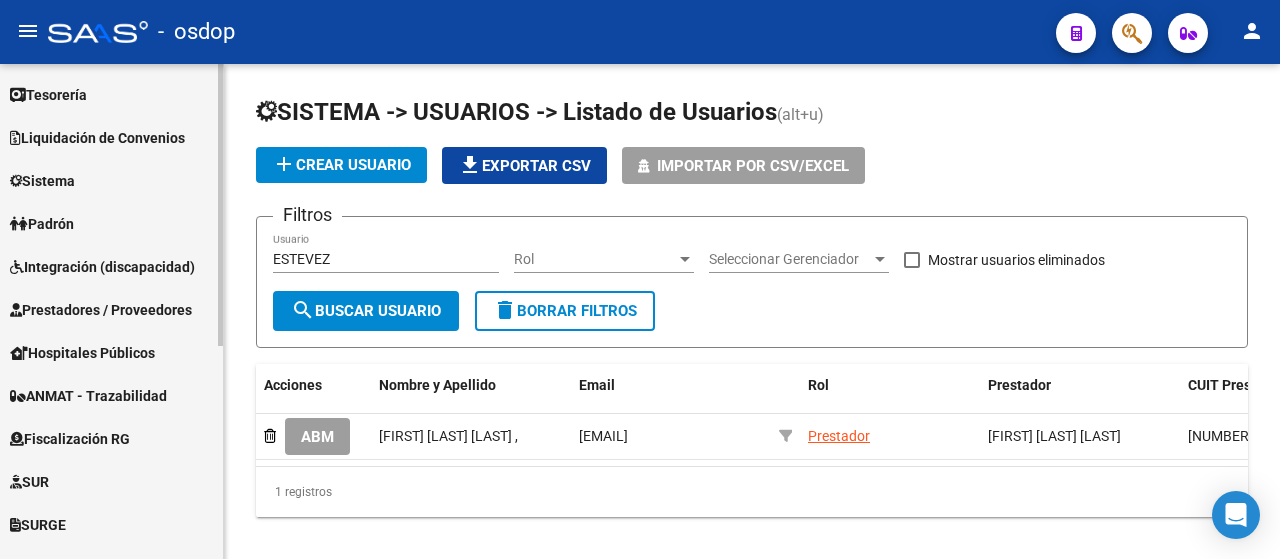 click on "Sistema" at bounding box center (111, 180) 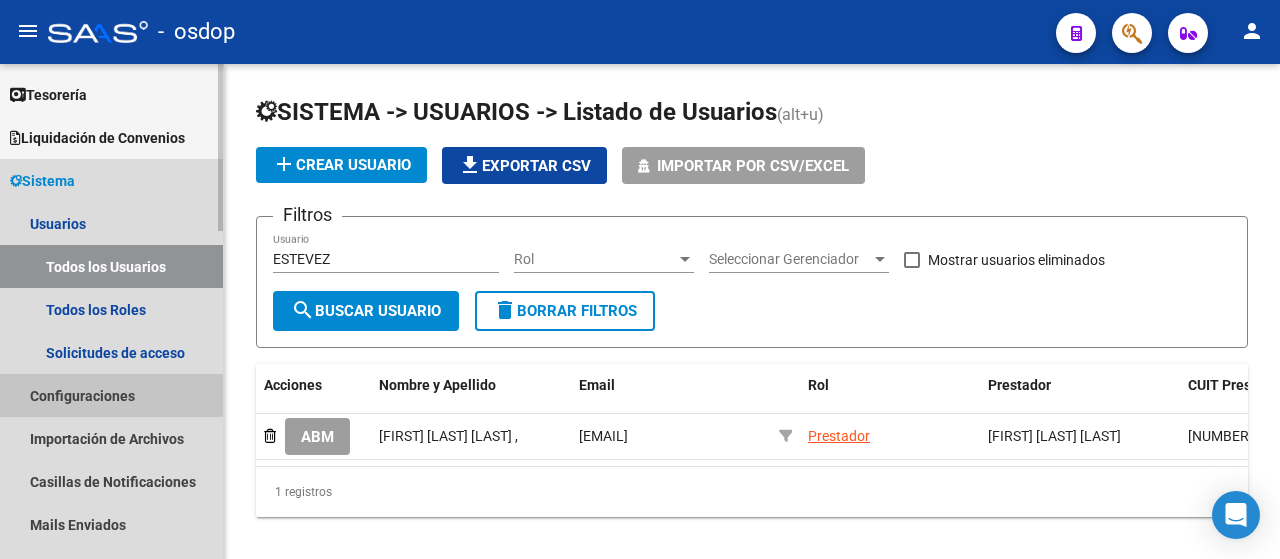 click on "Configuraciones" at bounding box center [111, 395] 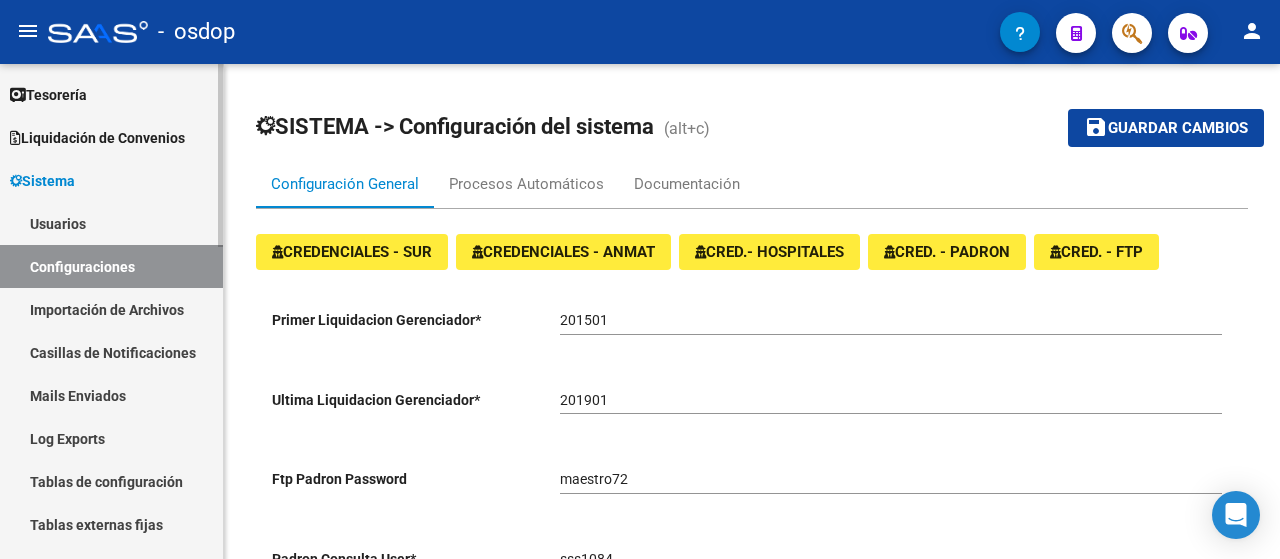 click on "Importación de Archivos" at bounding box center [111, 309] 